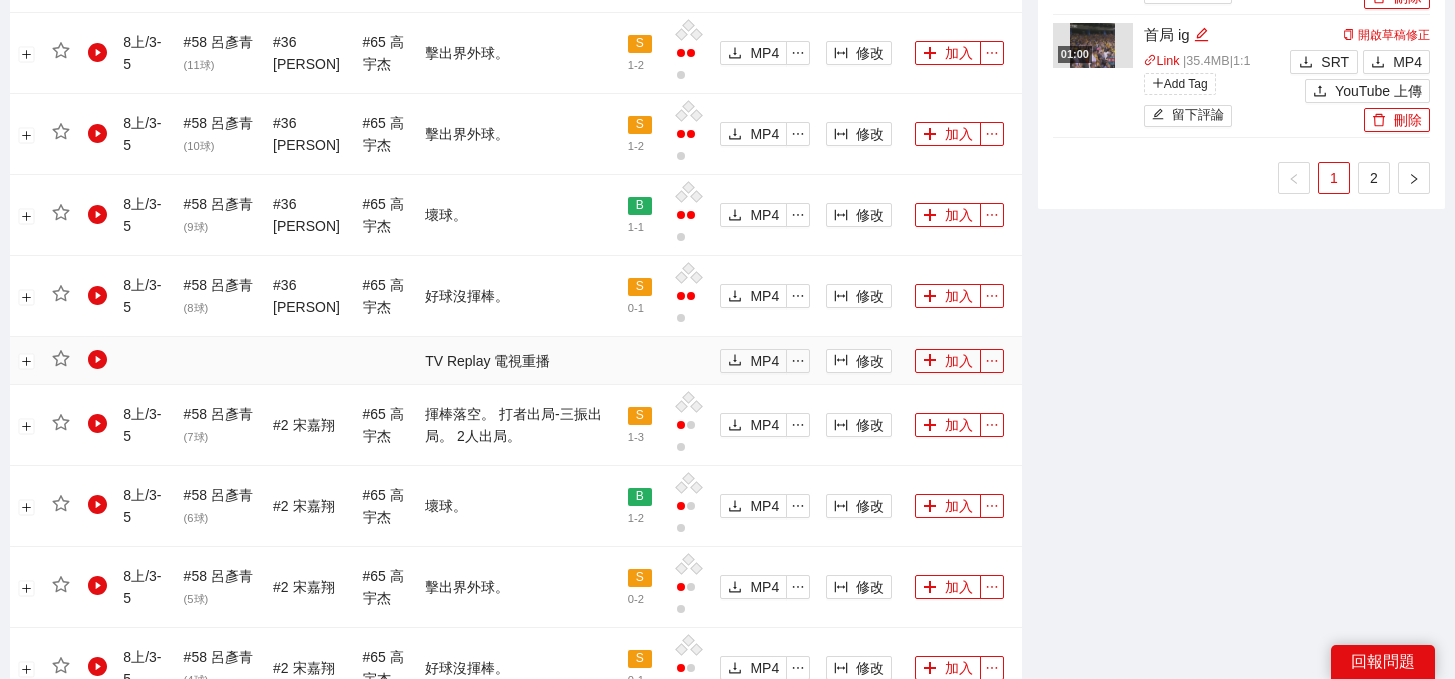 scroll, scrollTop: 2246, scrollLeft: 0, axis: vertical 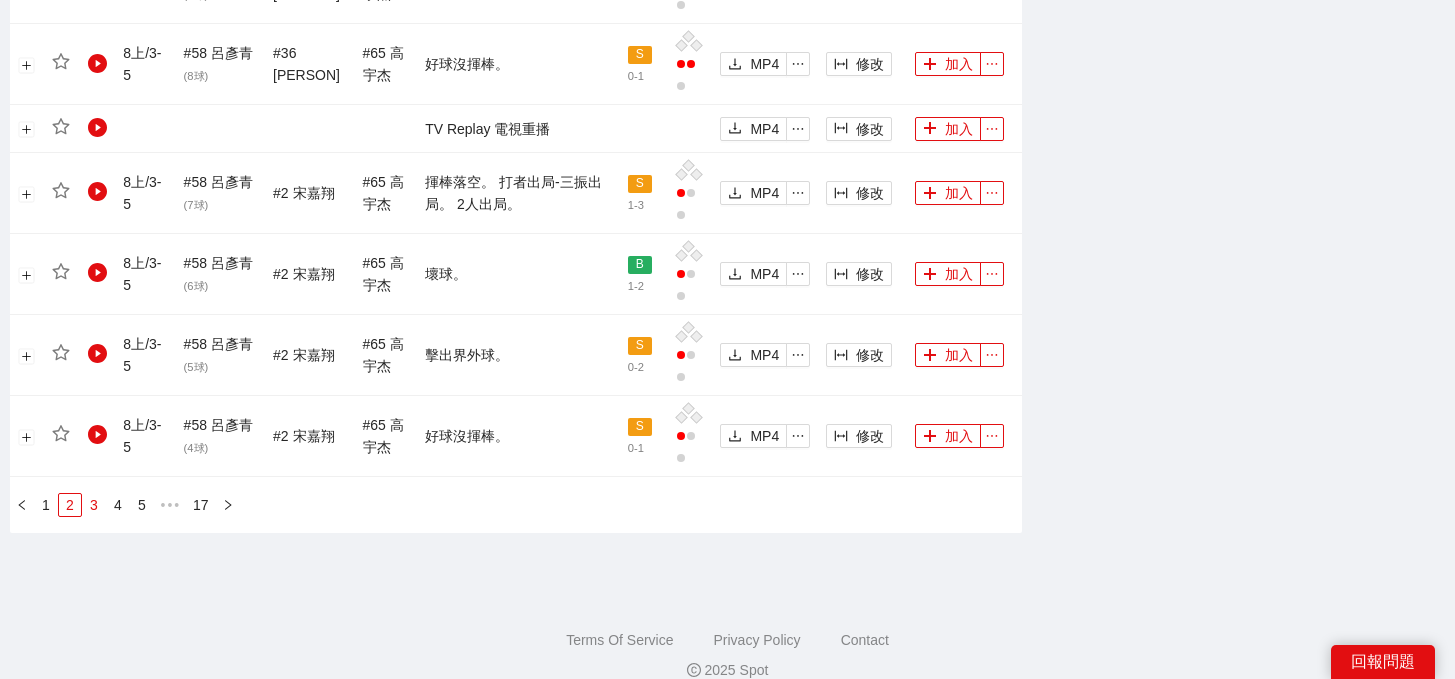 click on "3" at bounding box center [94, 505] 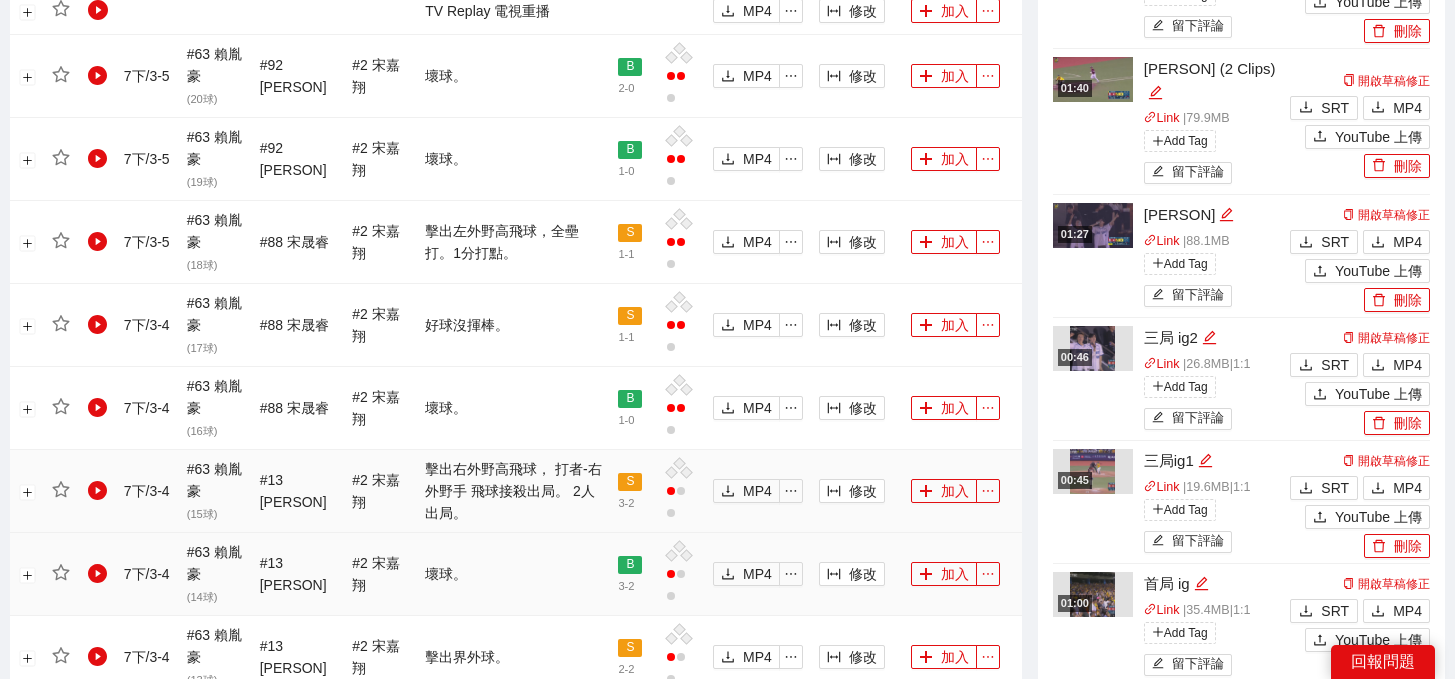scroll, scrollTop: 1401, scrollLeft: 0, axis: vertical 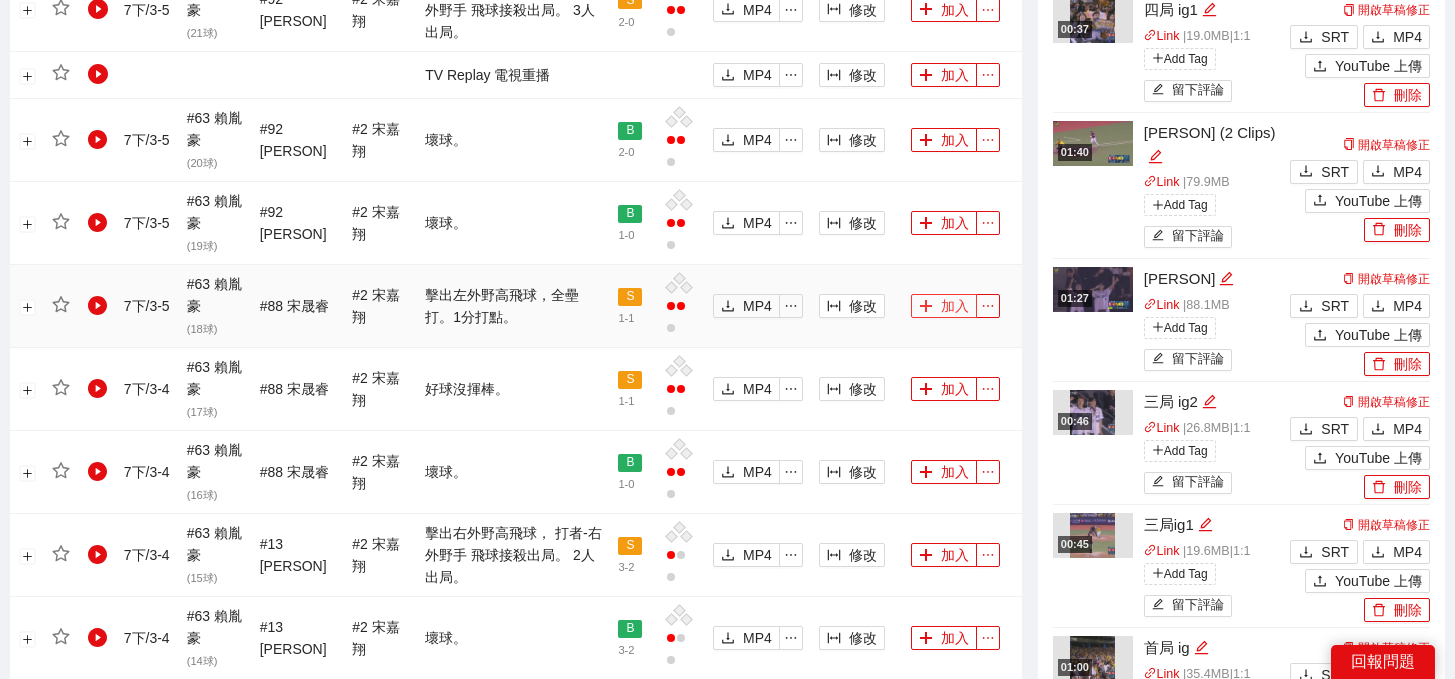 click on "加入" at bounding box center (944, 306) 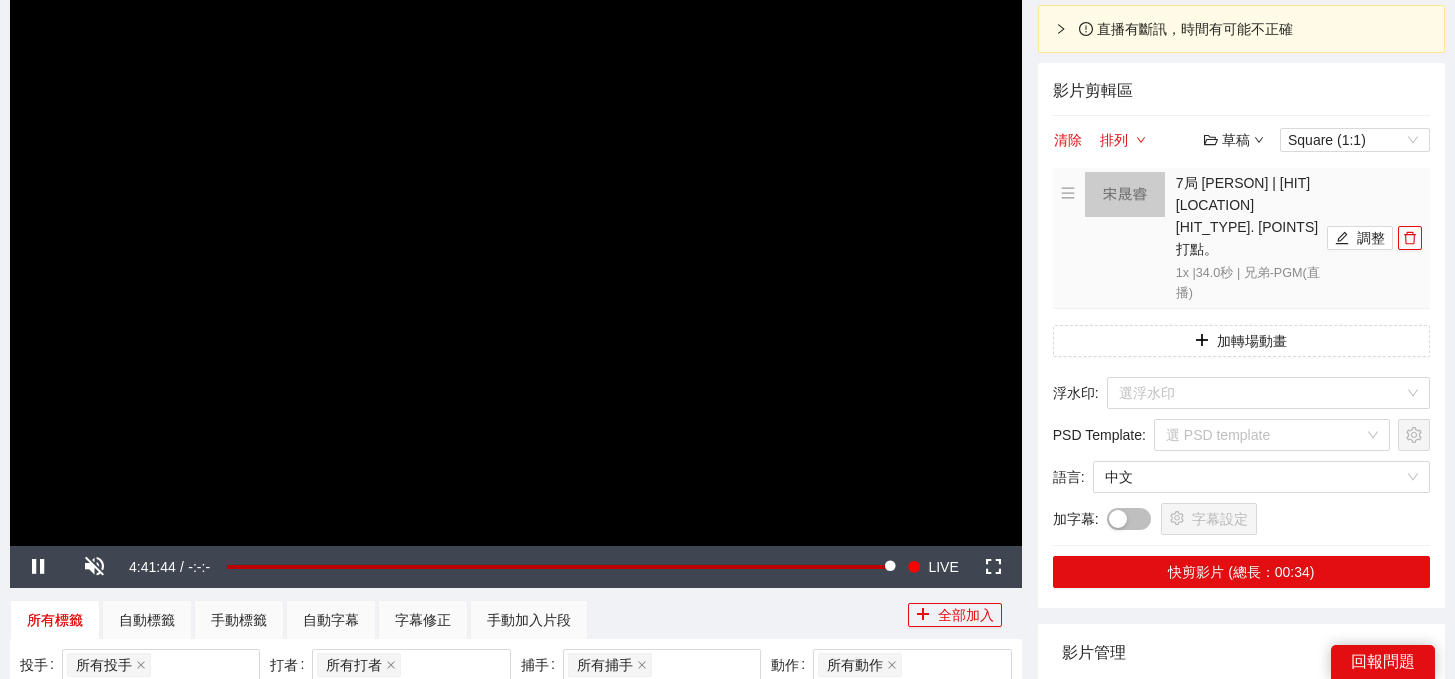 scroll, scrollTop: 0, scrollLeft: 0, axis: both 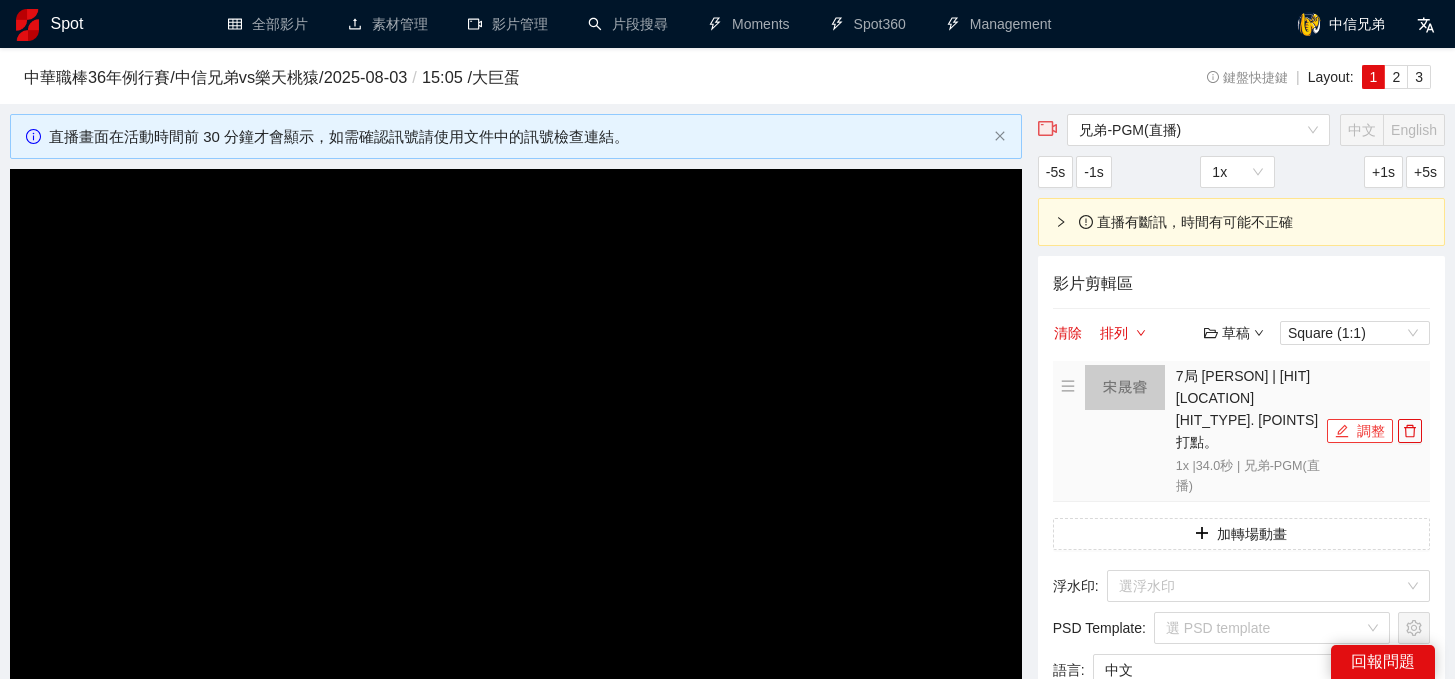 click 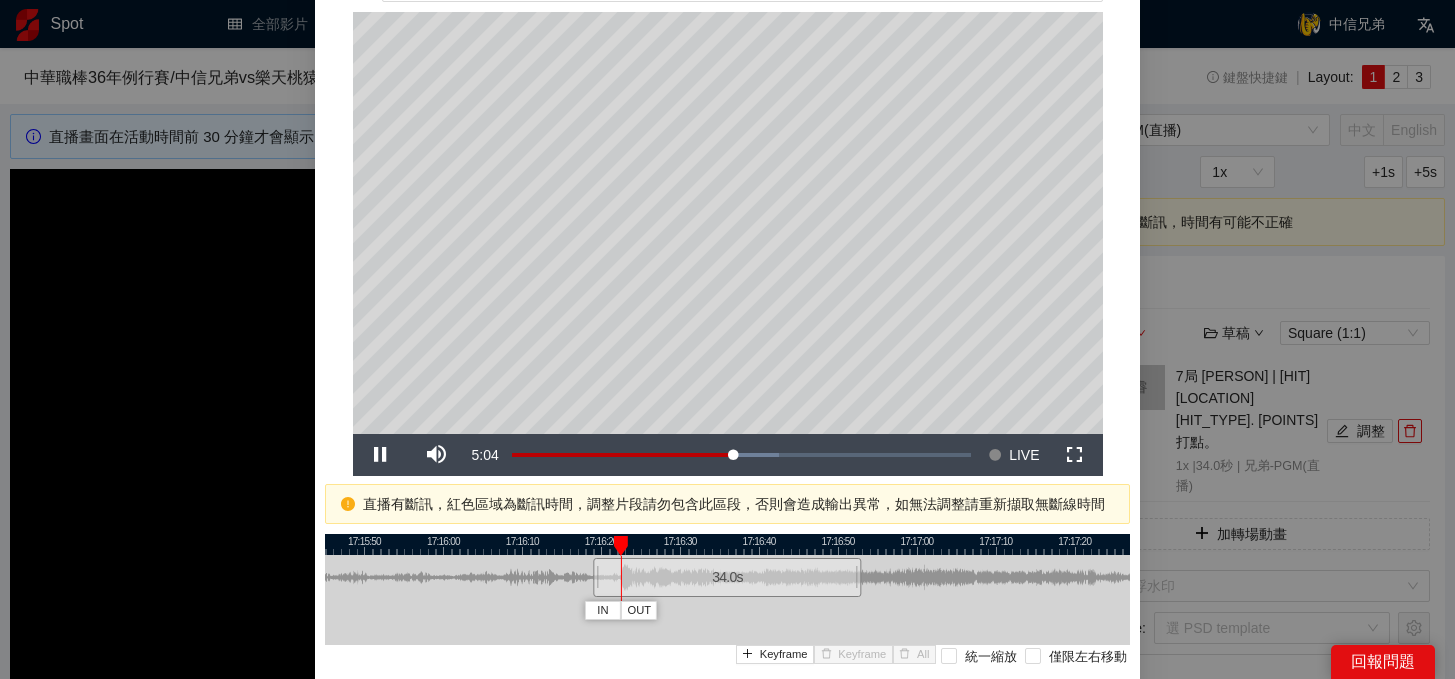 scroll, scrollTop: 95, scrollLeft: 0, axis: vertical 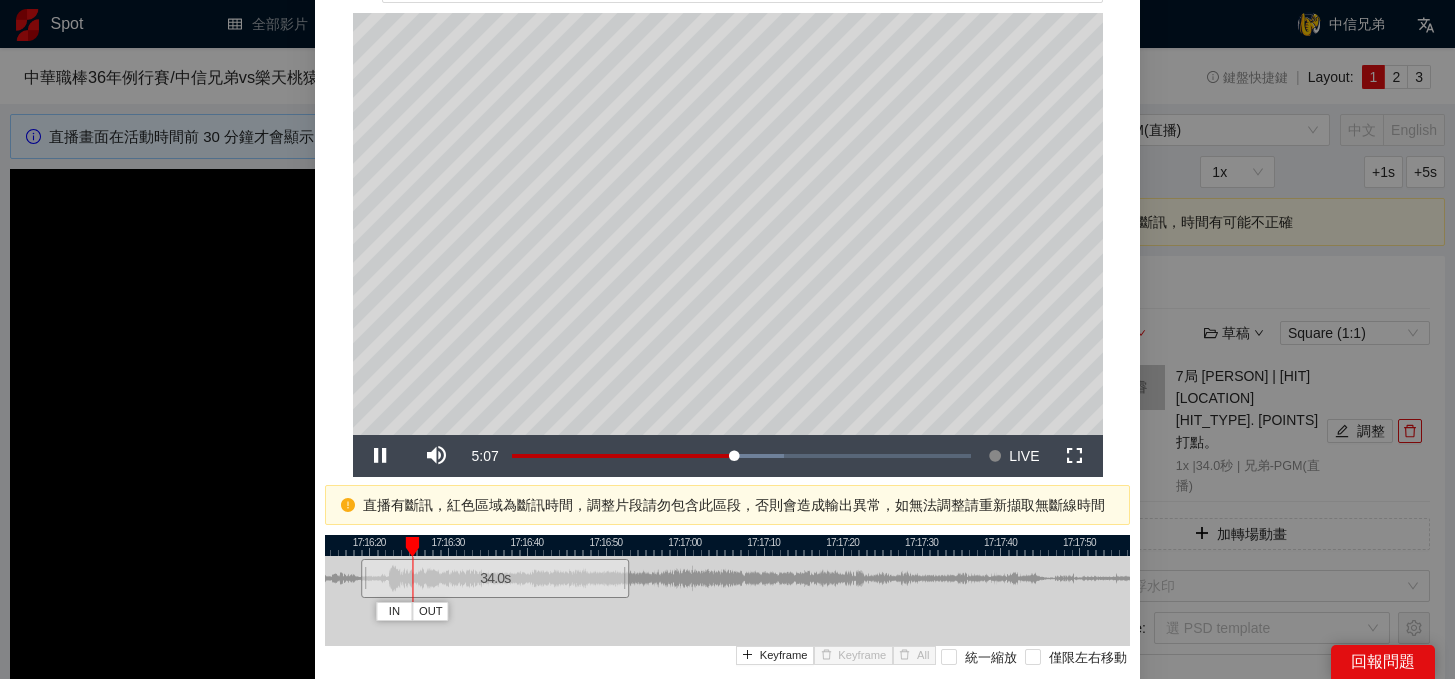drag, startPoint x: 867, startPoint y: 551, endPoint x: 630, endPoint y: 569, distance: 237.68256 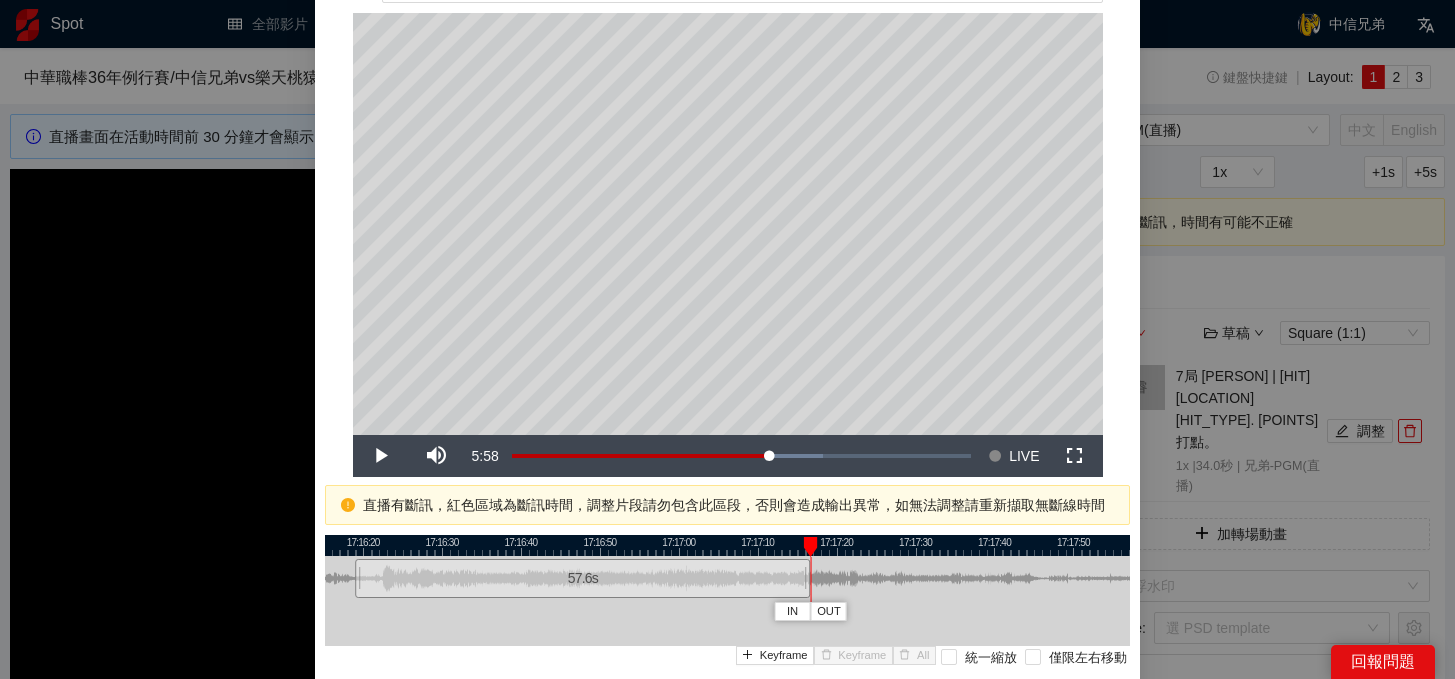 drag, startPoint x: 621, startPoint y: 578, endPoint x: 808, endPoint y: 576, distance: 187.0107 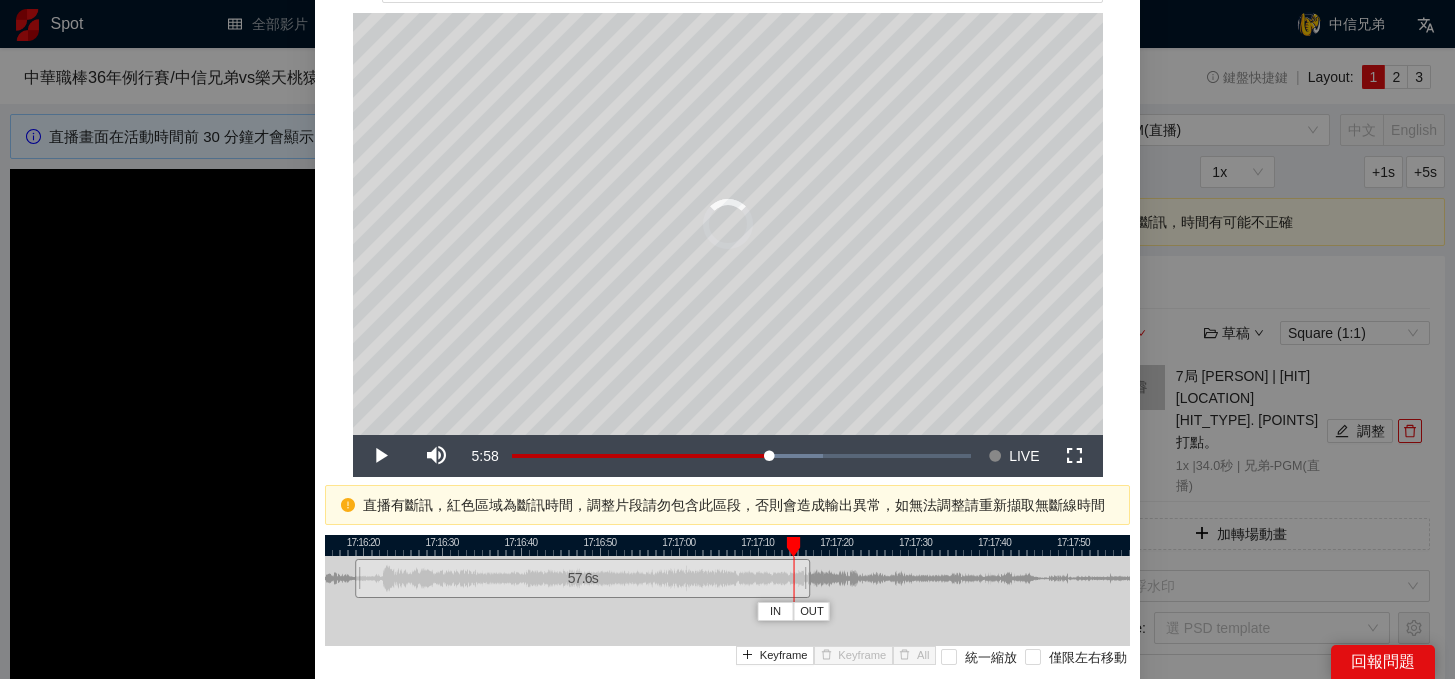 drag, startPoint x: 807, startPoint y: 546, endPoint x: 785, endPoint y: 546, distance: 22 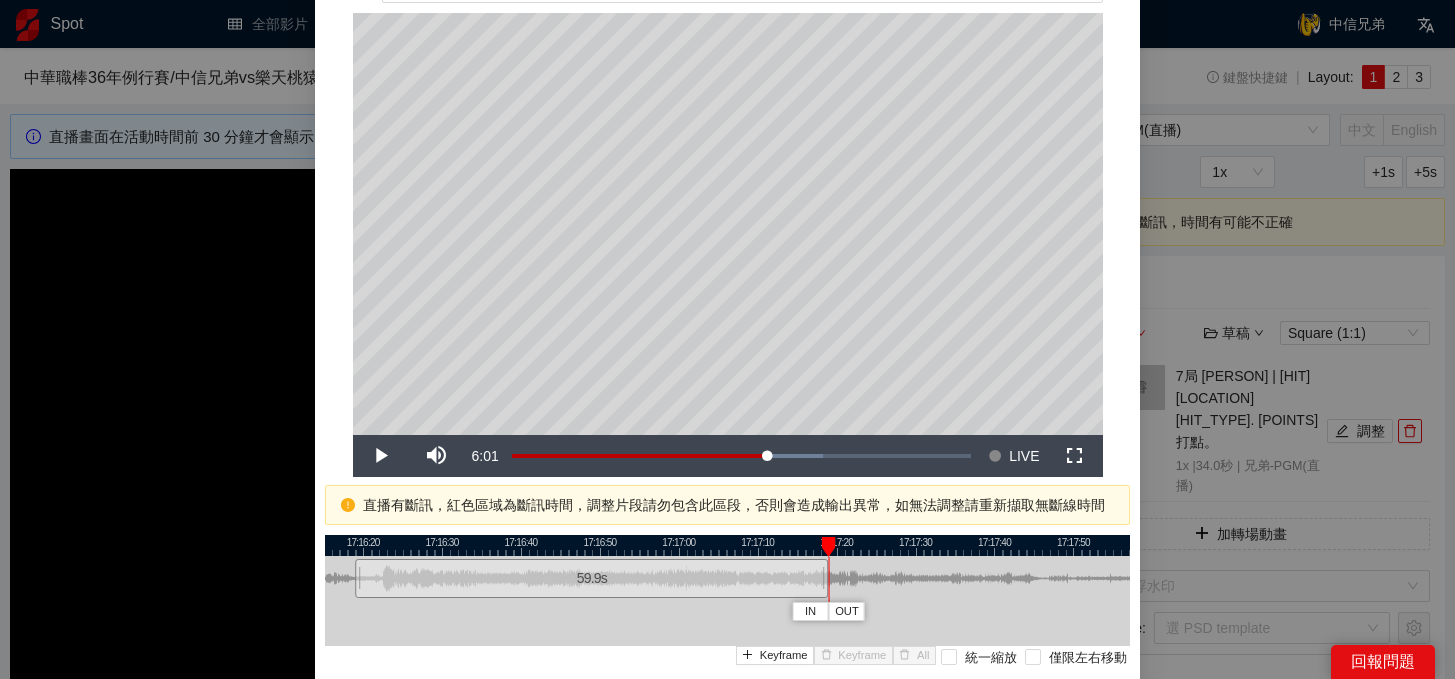 drag, startPoint x: 808, startPoint y: 582, endPoint x: 826, endPoint y: 581, distance: 18.027756 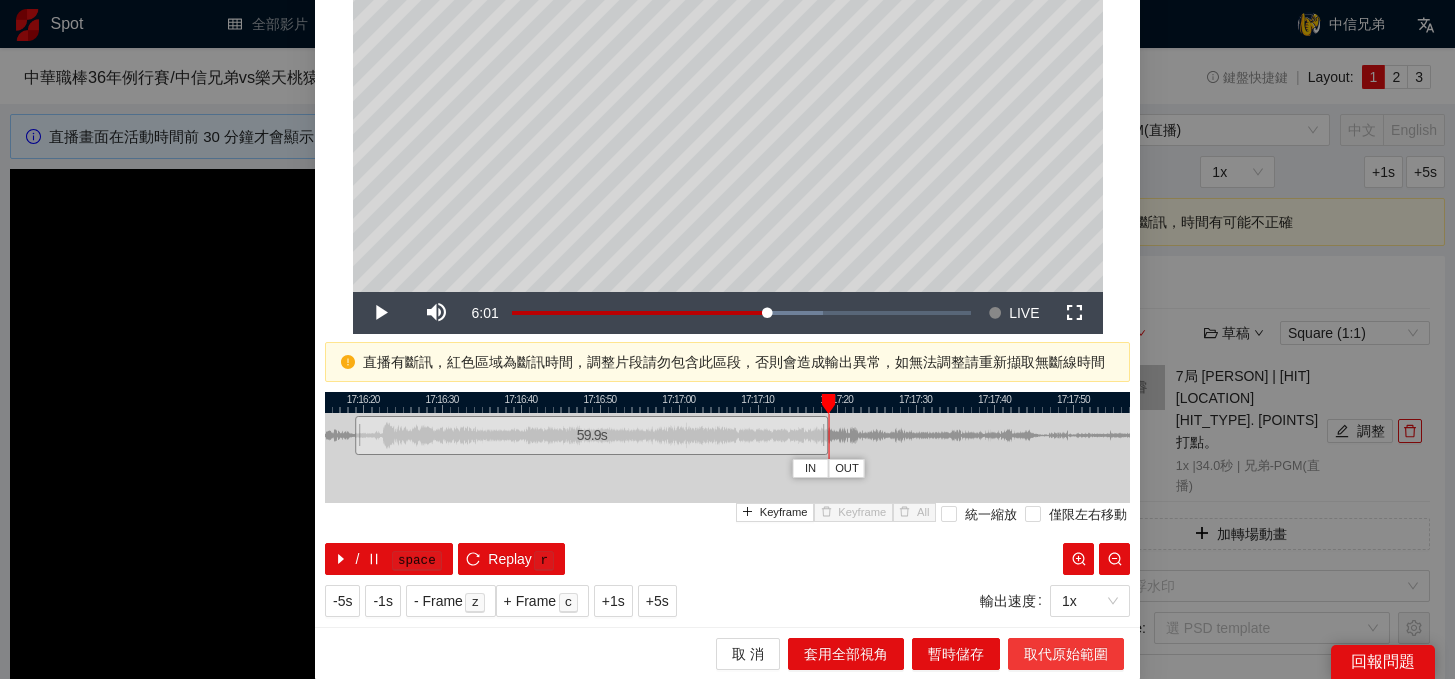 click on "取代原始範圍" at bounding box center [1066, 654] 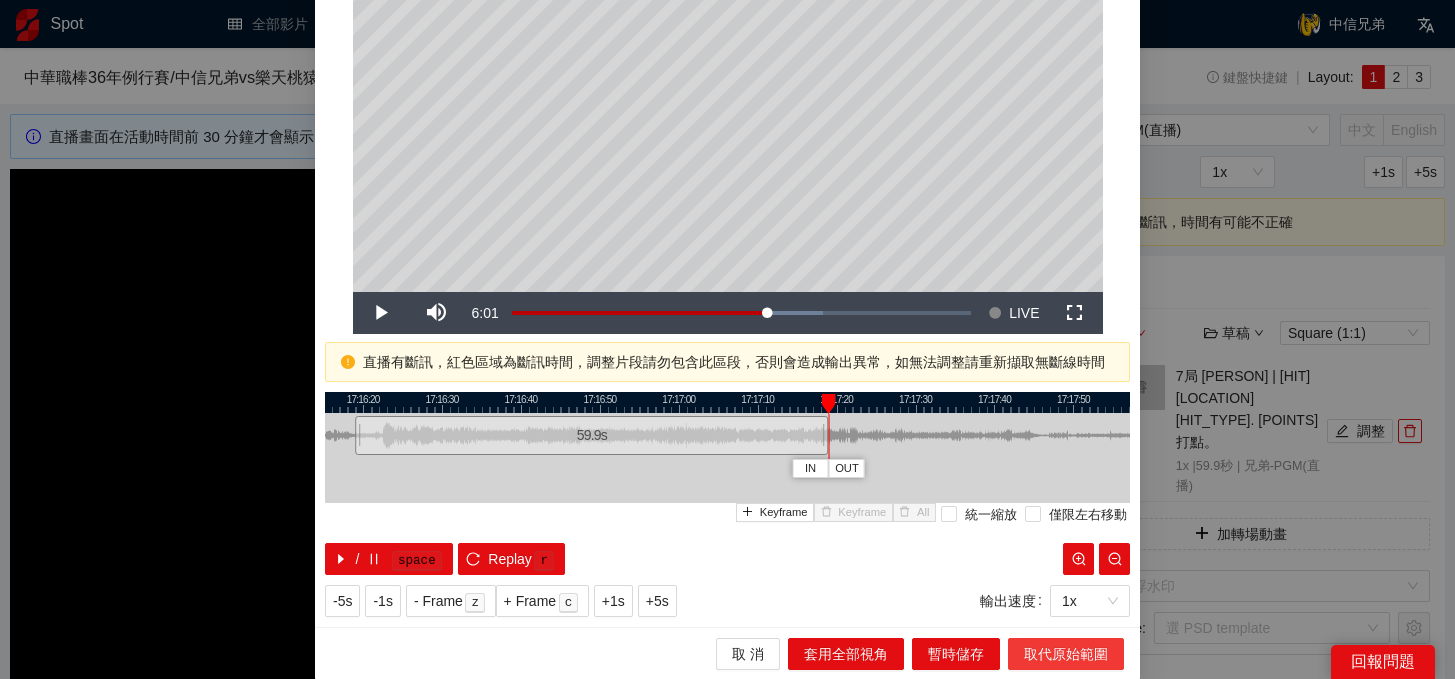 scroll, scrollTop: 0, scrollLeft: 0, axis: both 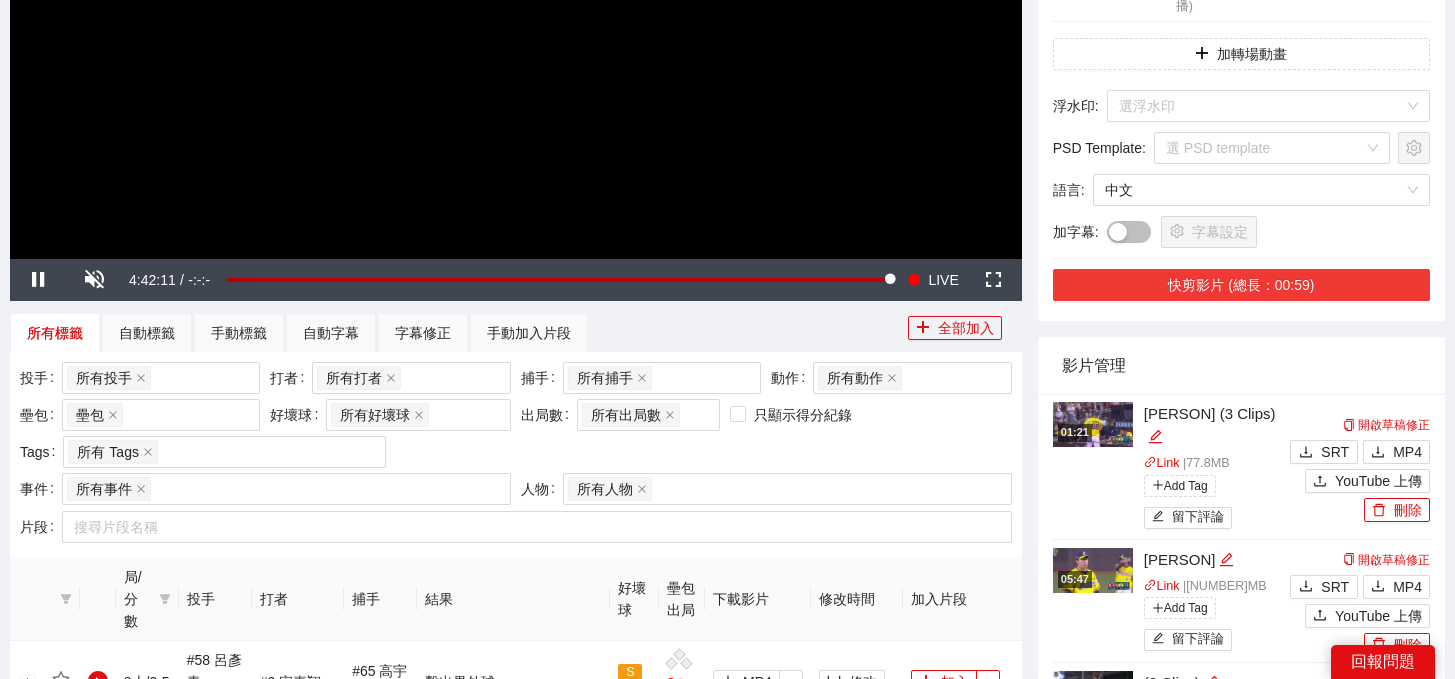 click on "快剪影片 (總長：00:59)" at bounding box center [1241, 285] 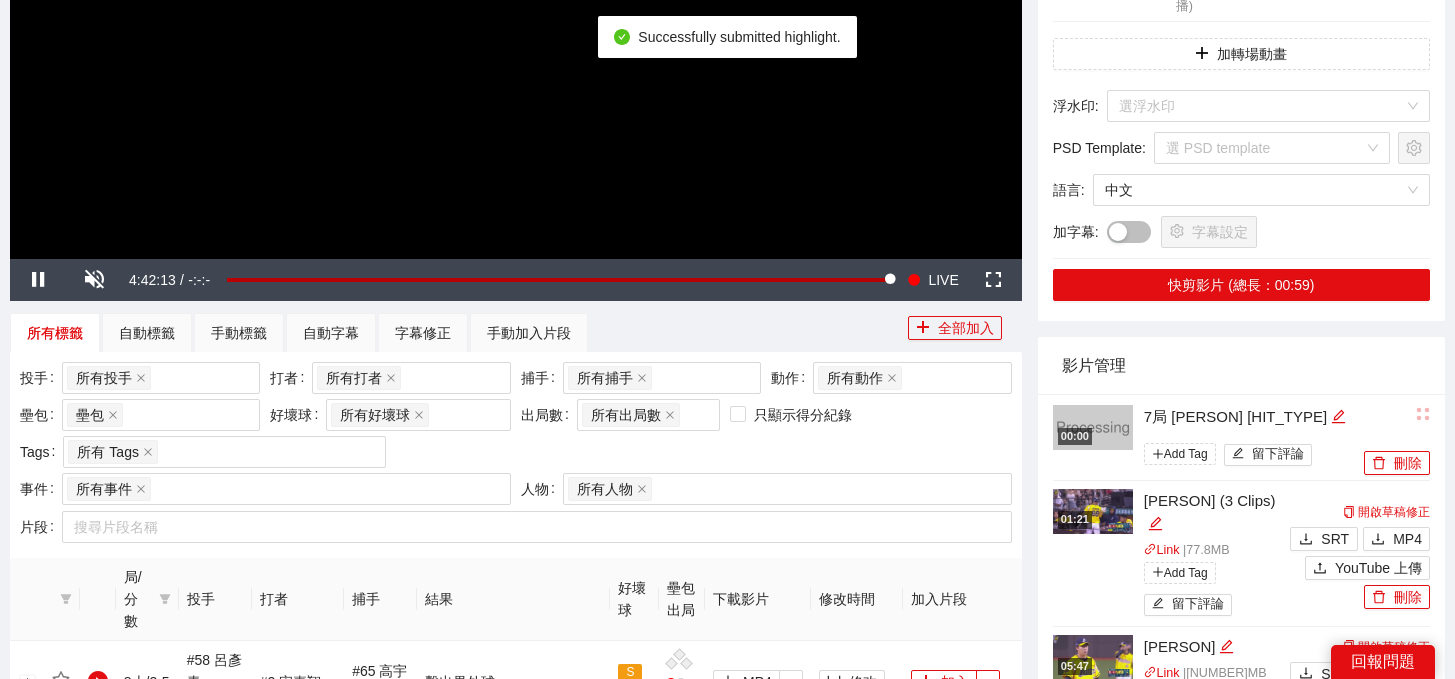 click on "7局 [PERSON] [HIT_TYPE]" at bounding box center [1251, 417] 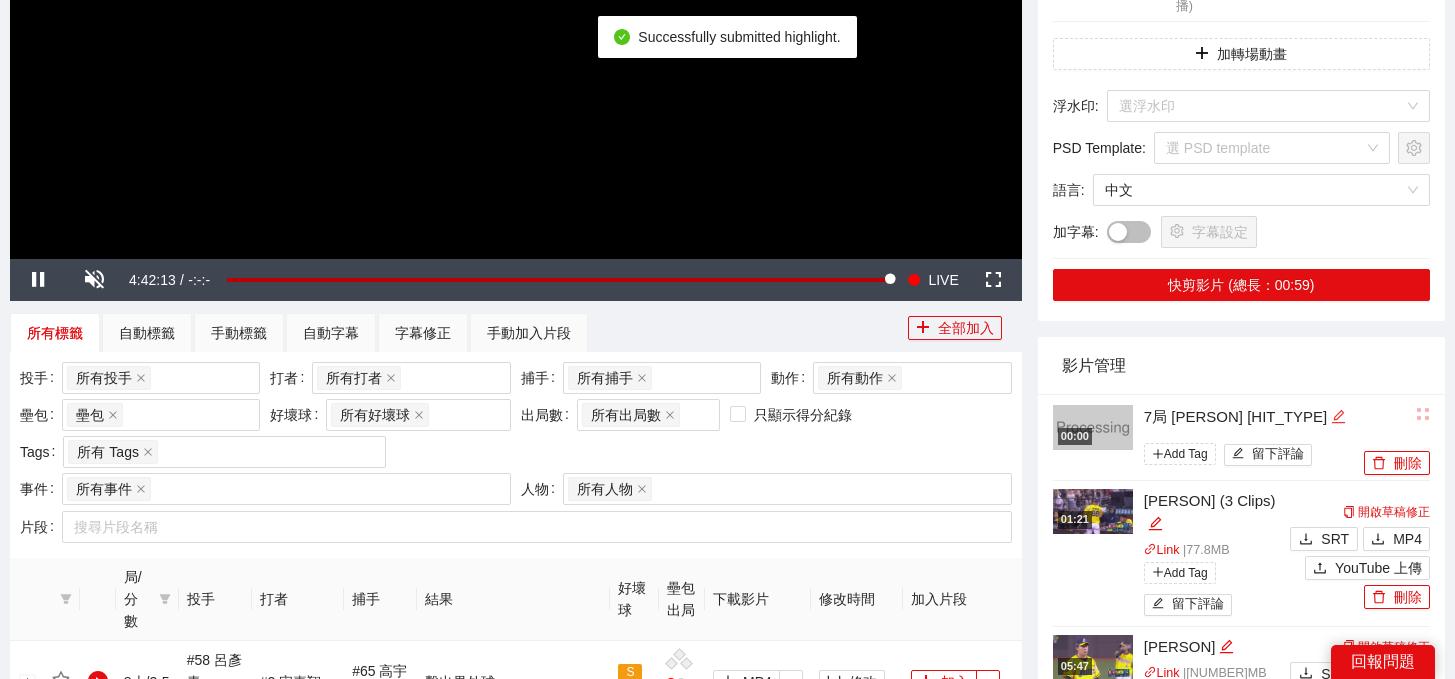 click 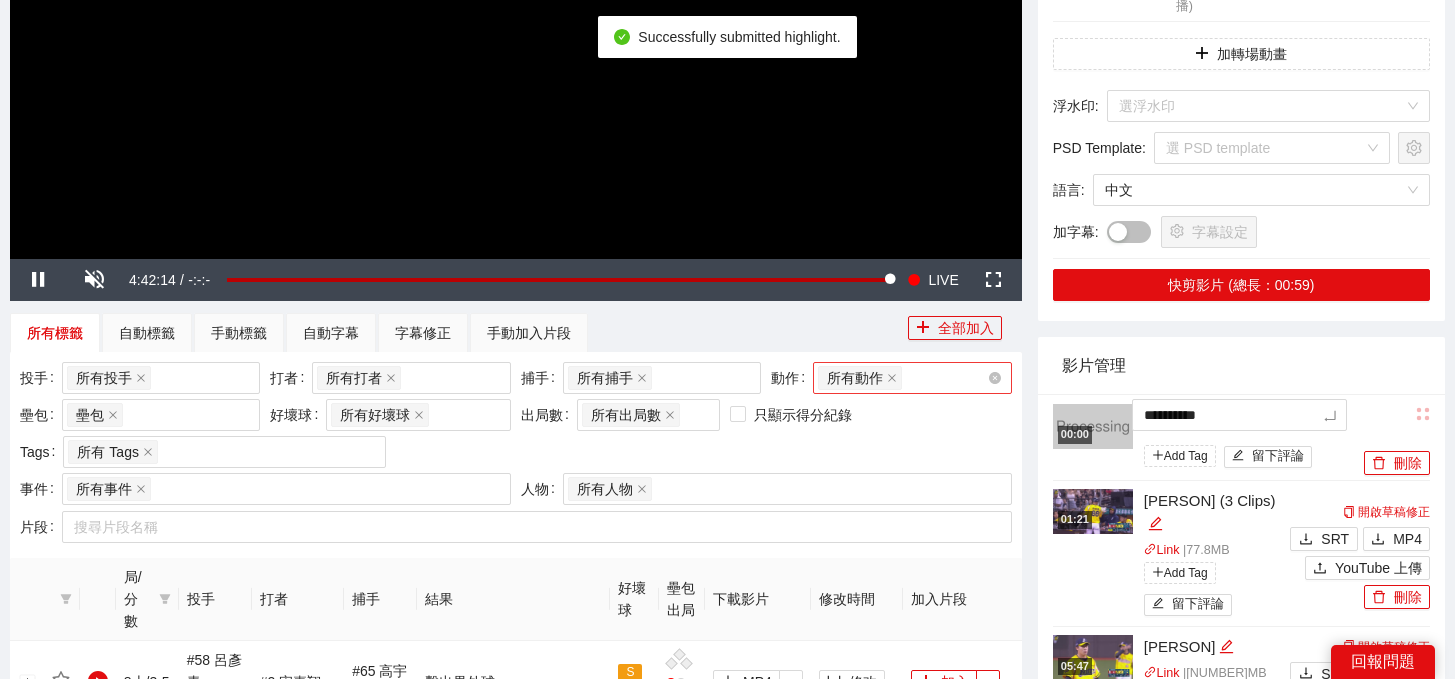 drag, startPoint x: 1280, startPoint y: 397, endPoint x: 943, endPoint y: 375, distance: 337.71735 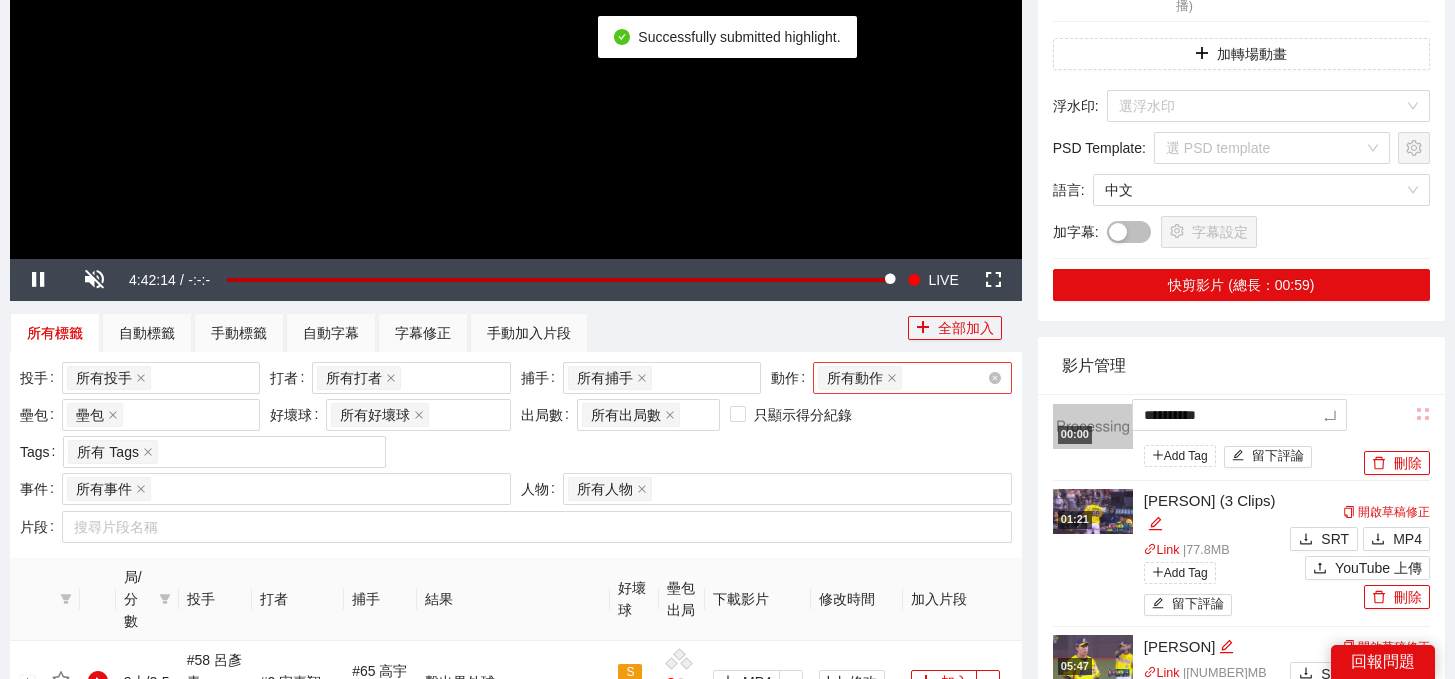 click on "**********" at bounding box center [727, 989] 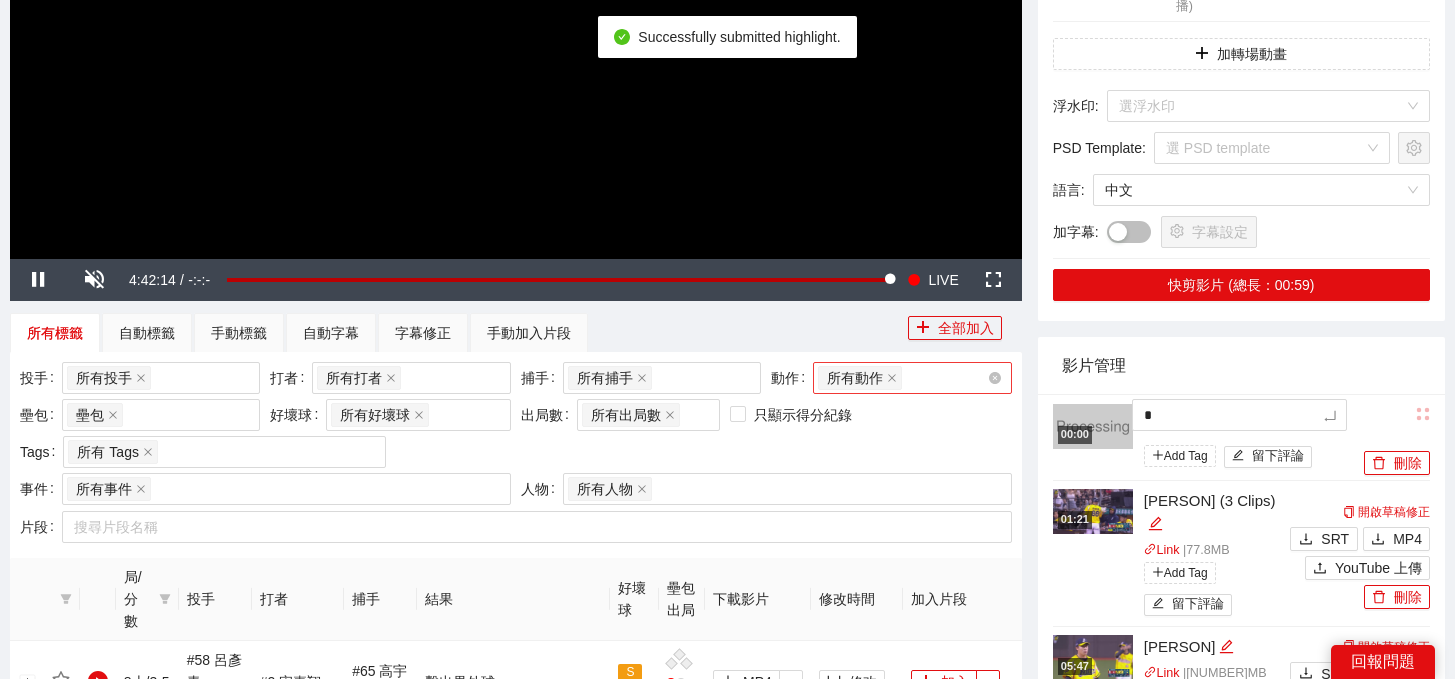 type 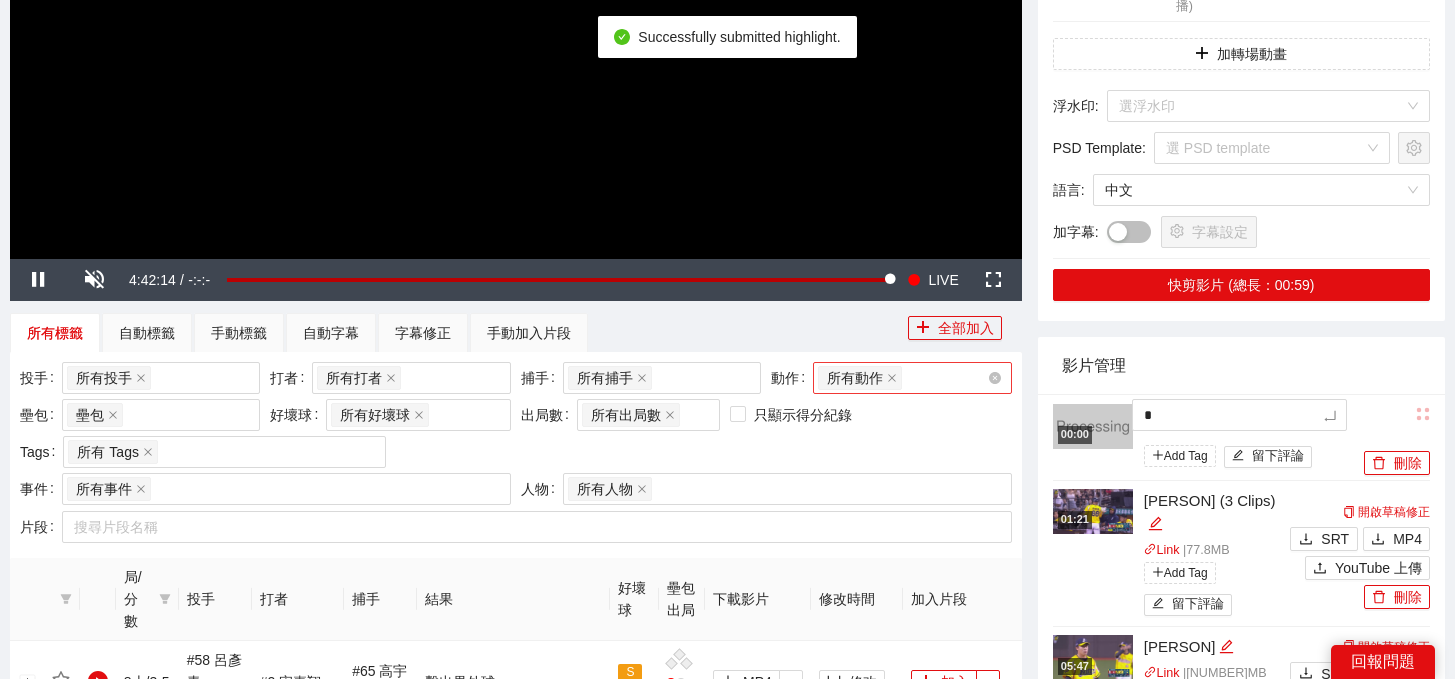 type 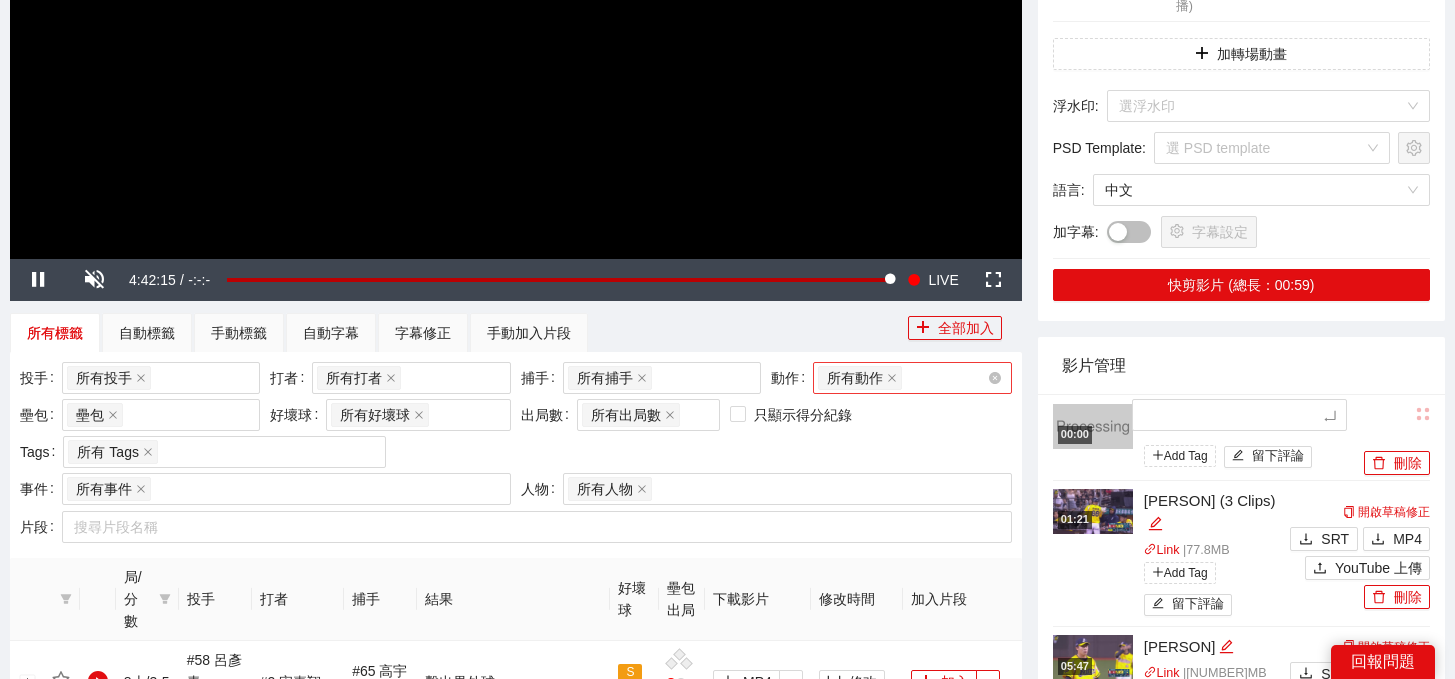 type on "*" 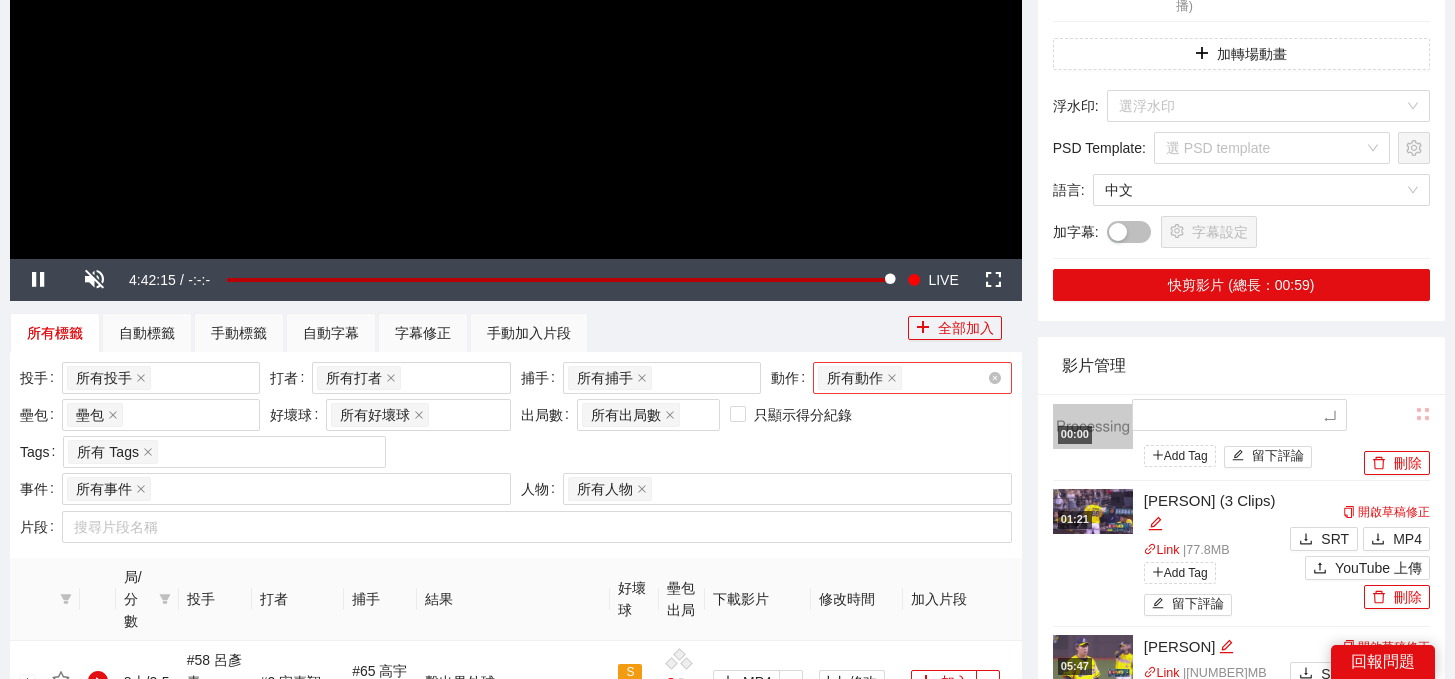 type on "*" 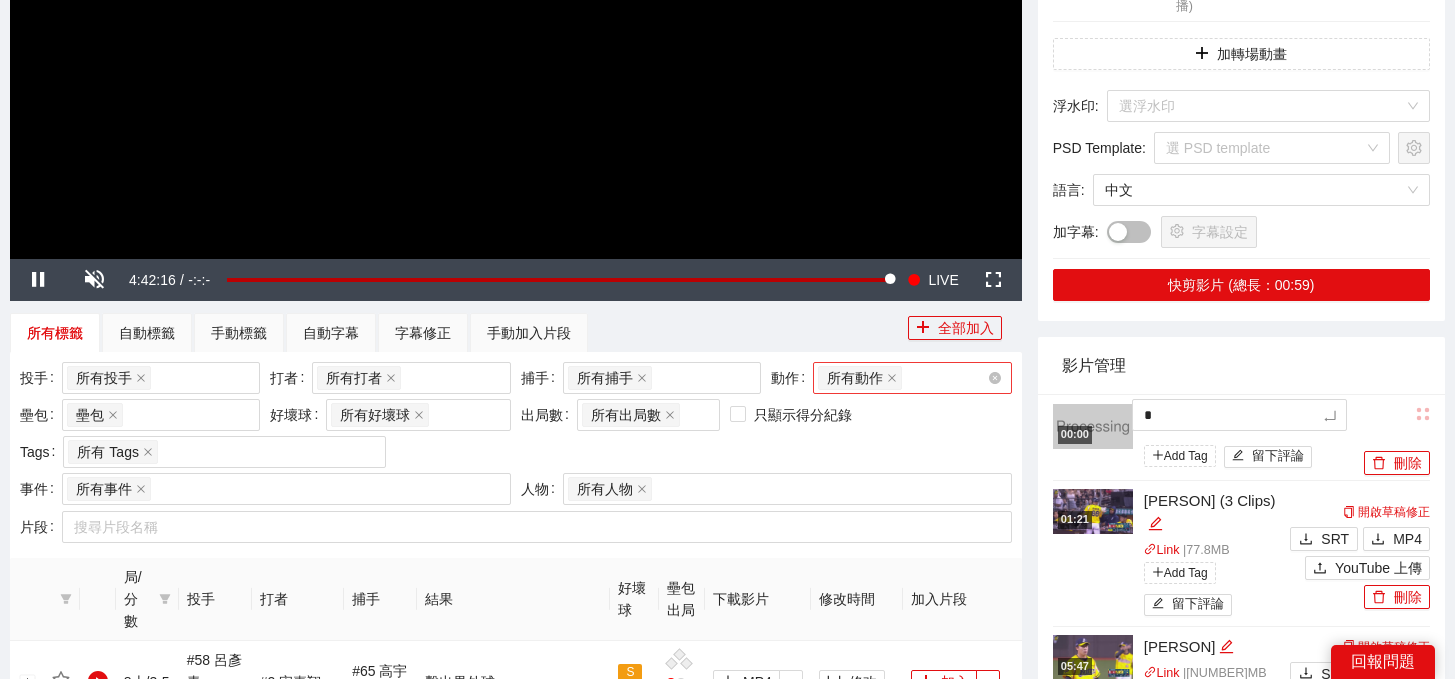 type on "**" 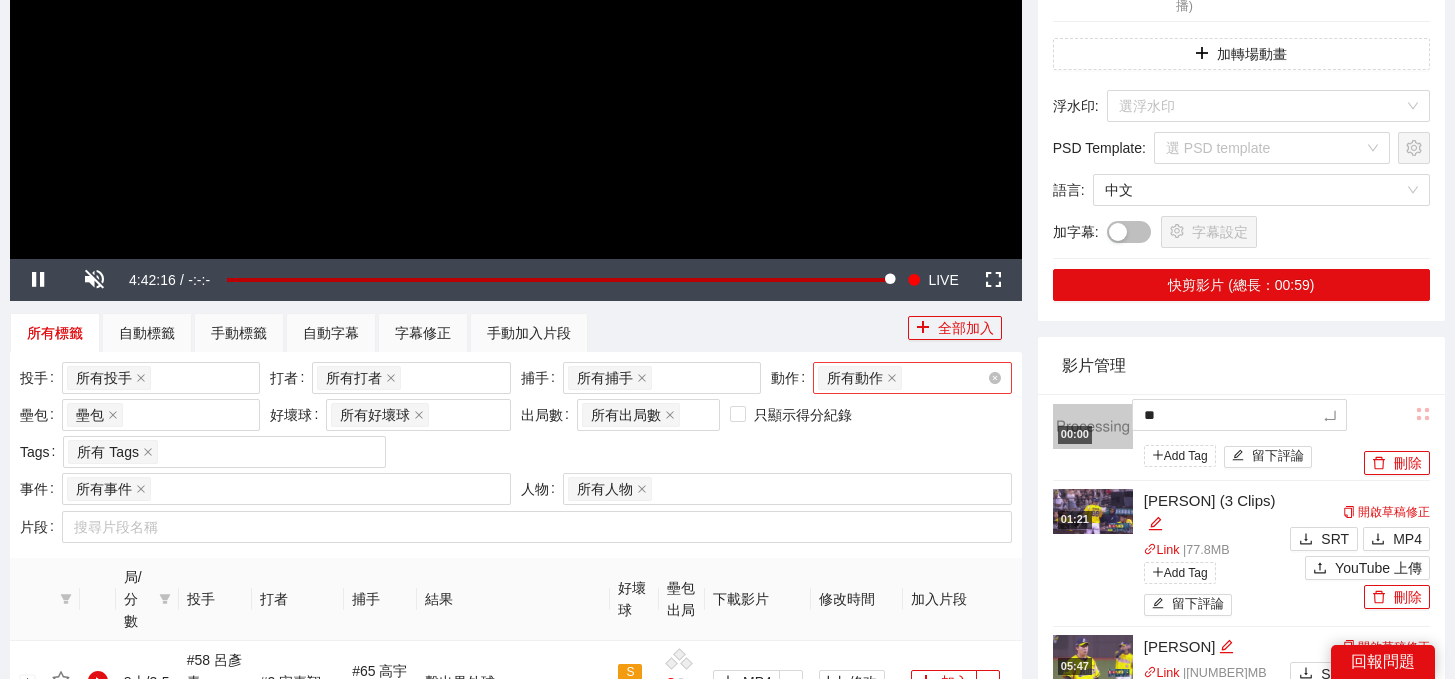 type on "***" 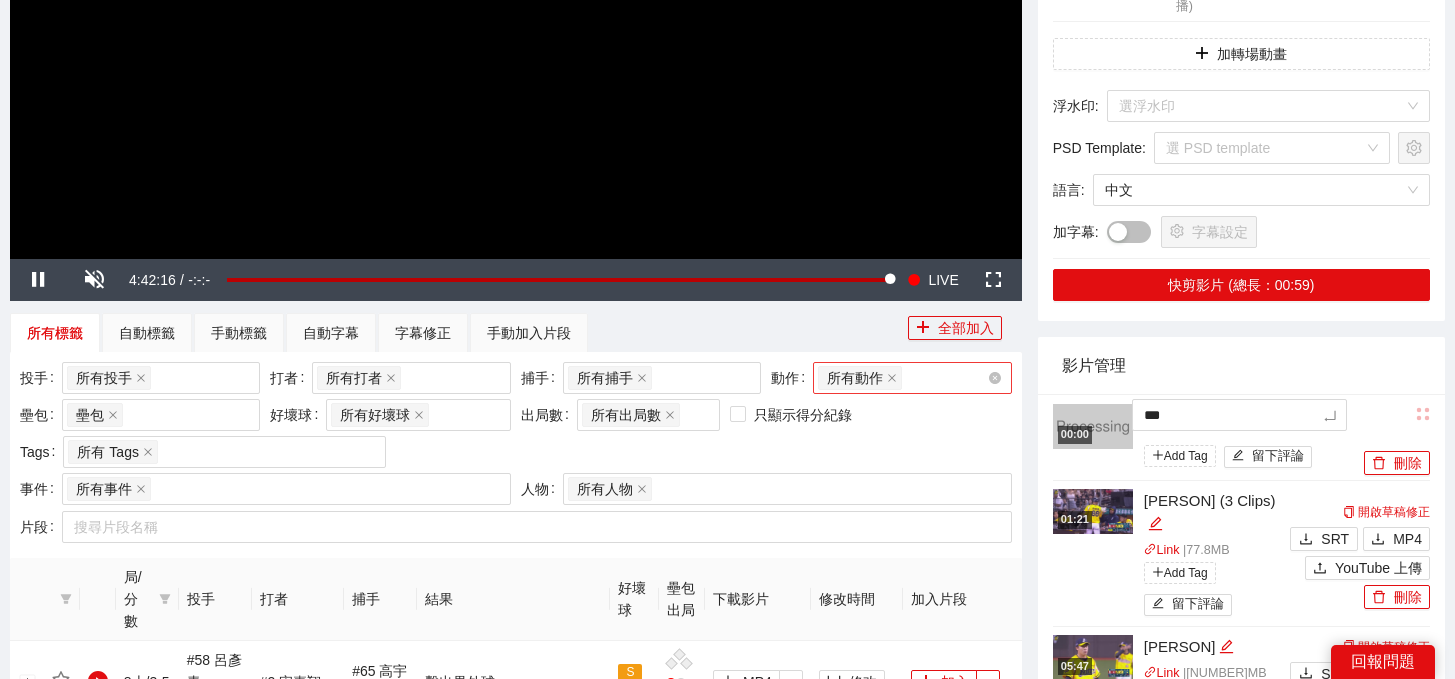 type on "*" 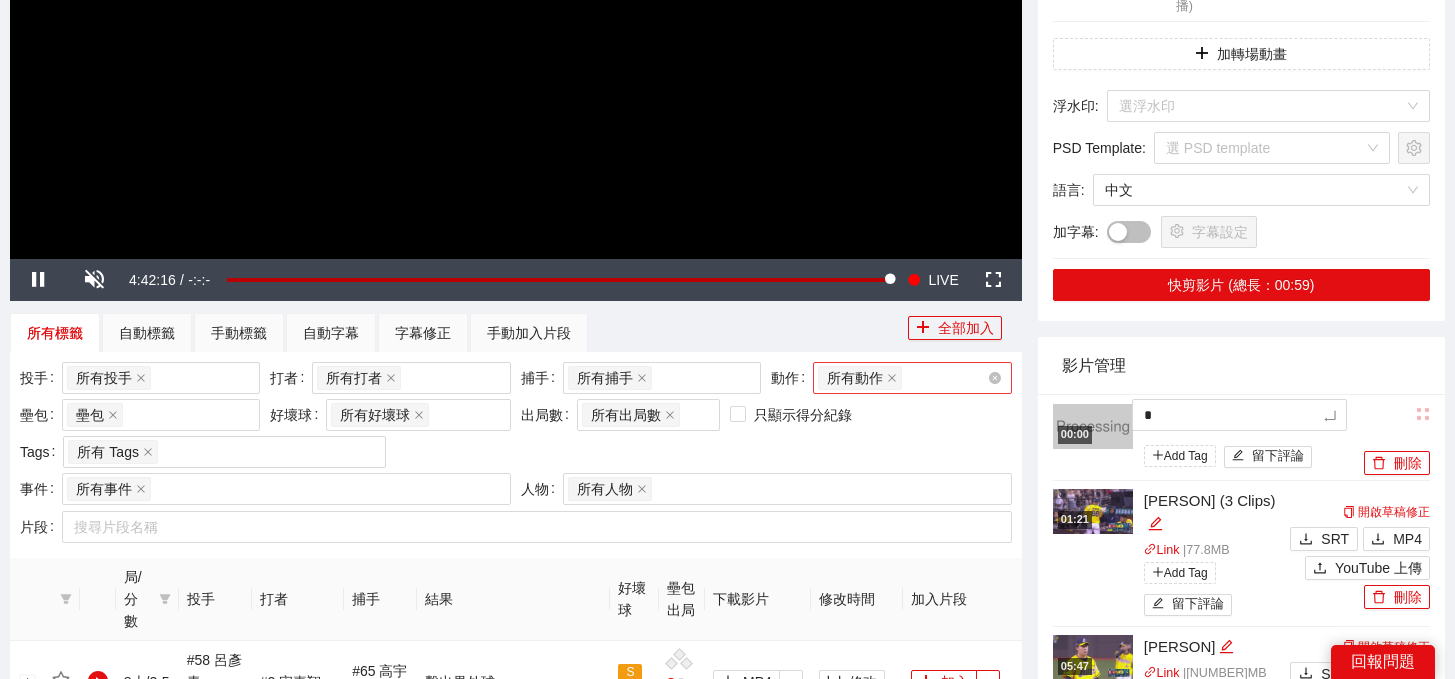 type 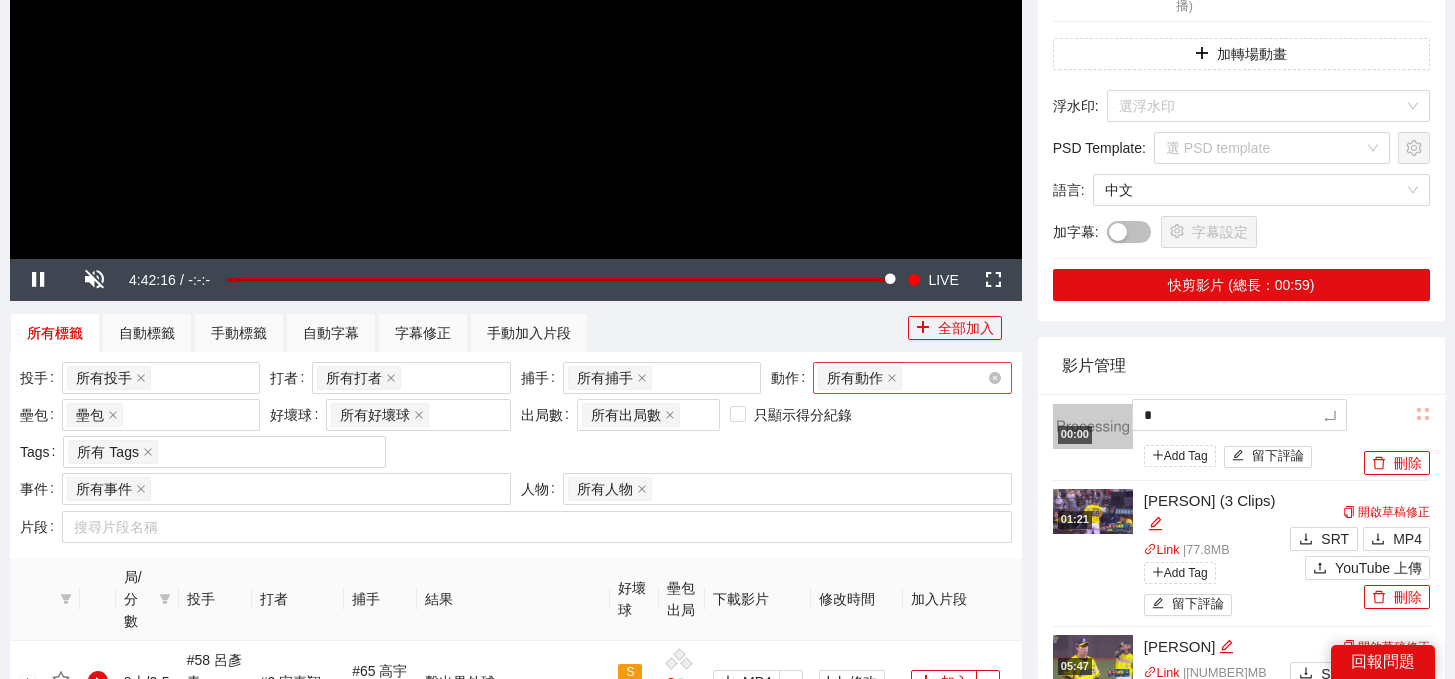 type 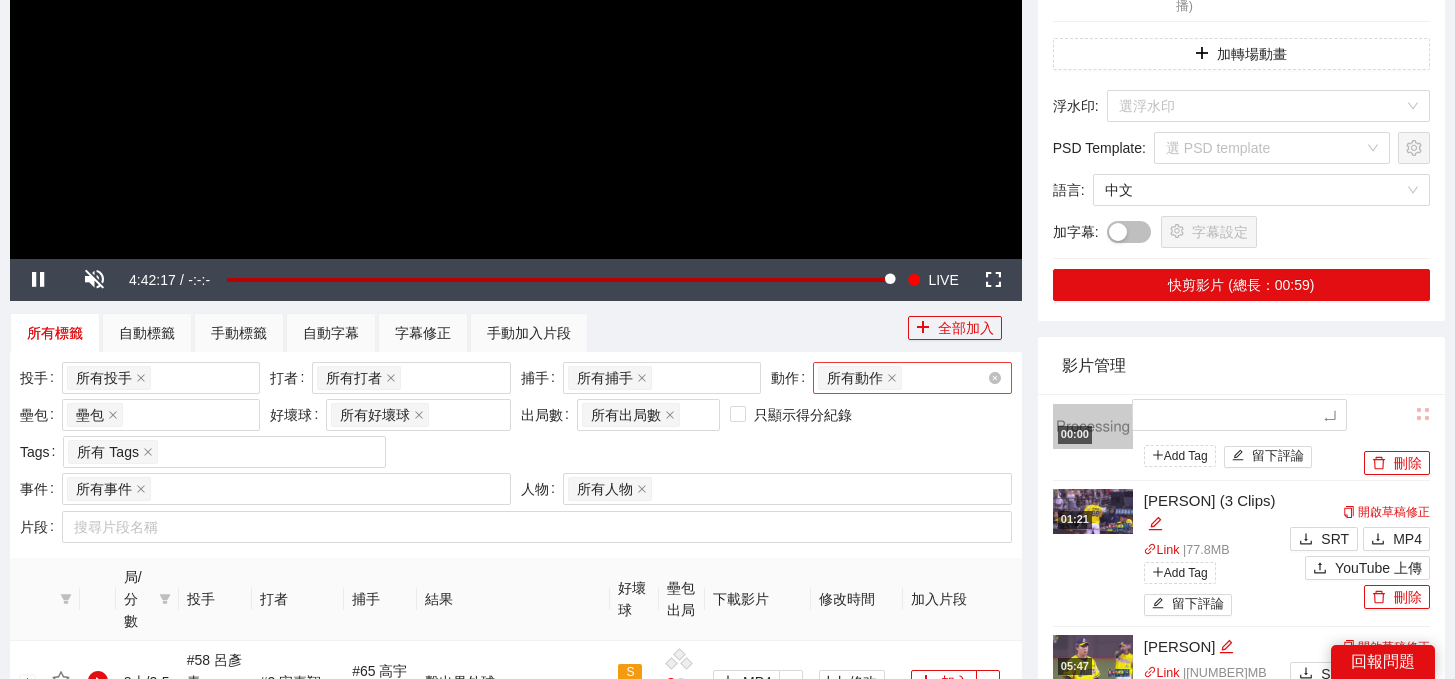 type on "*" 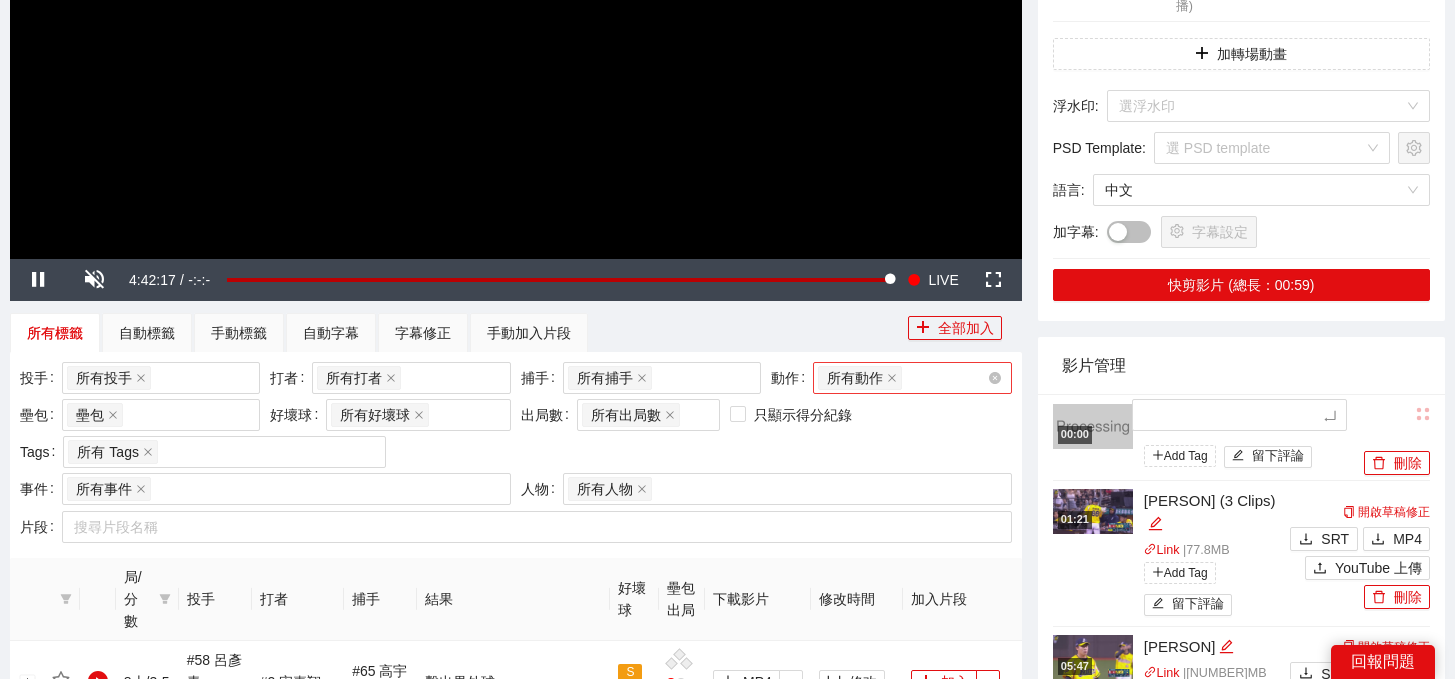 type on "*" 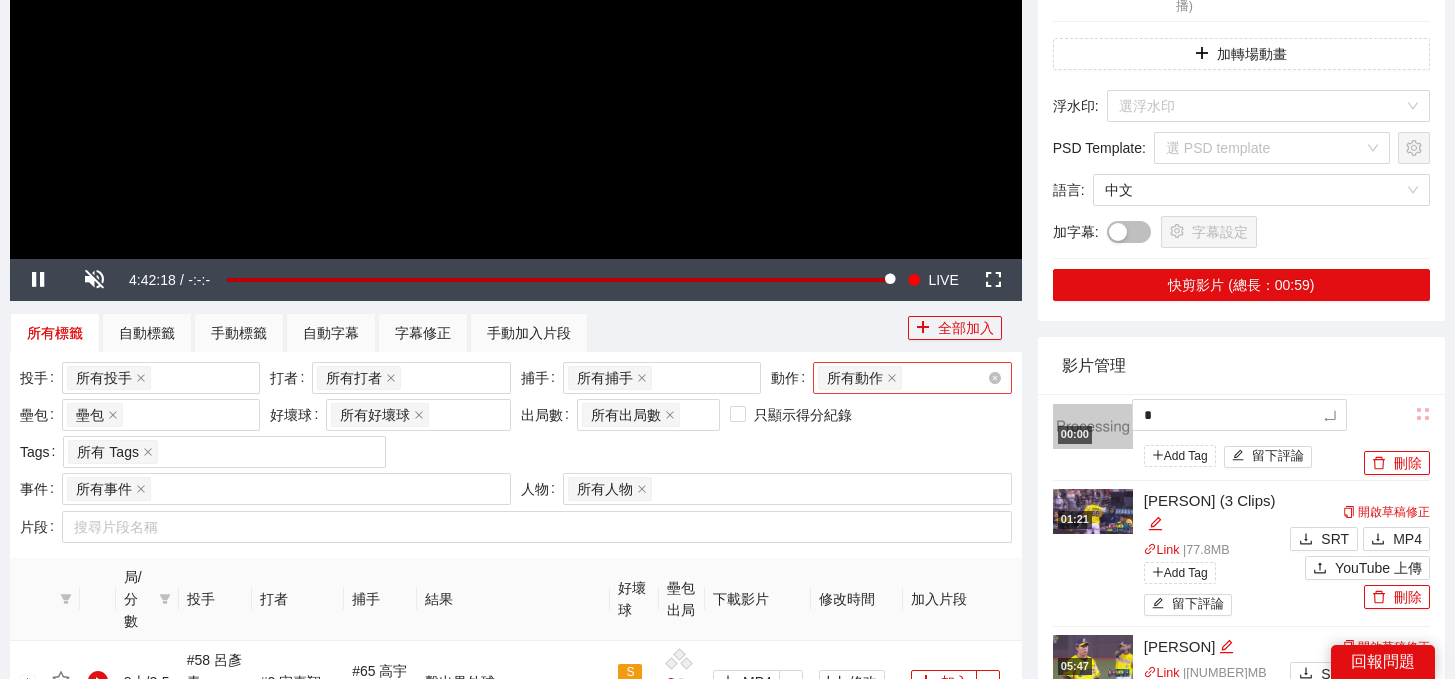 type on "**" 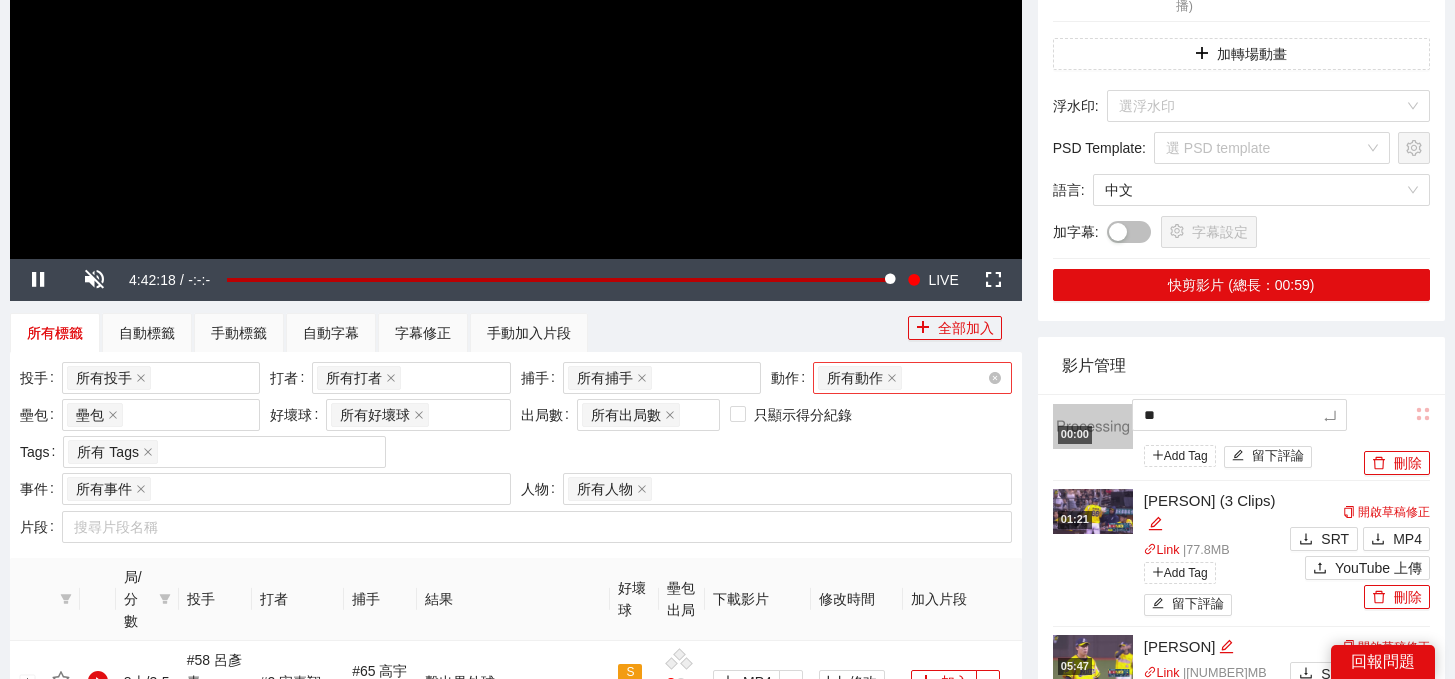 type on "*" 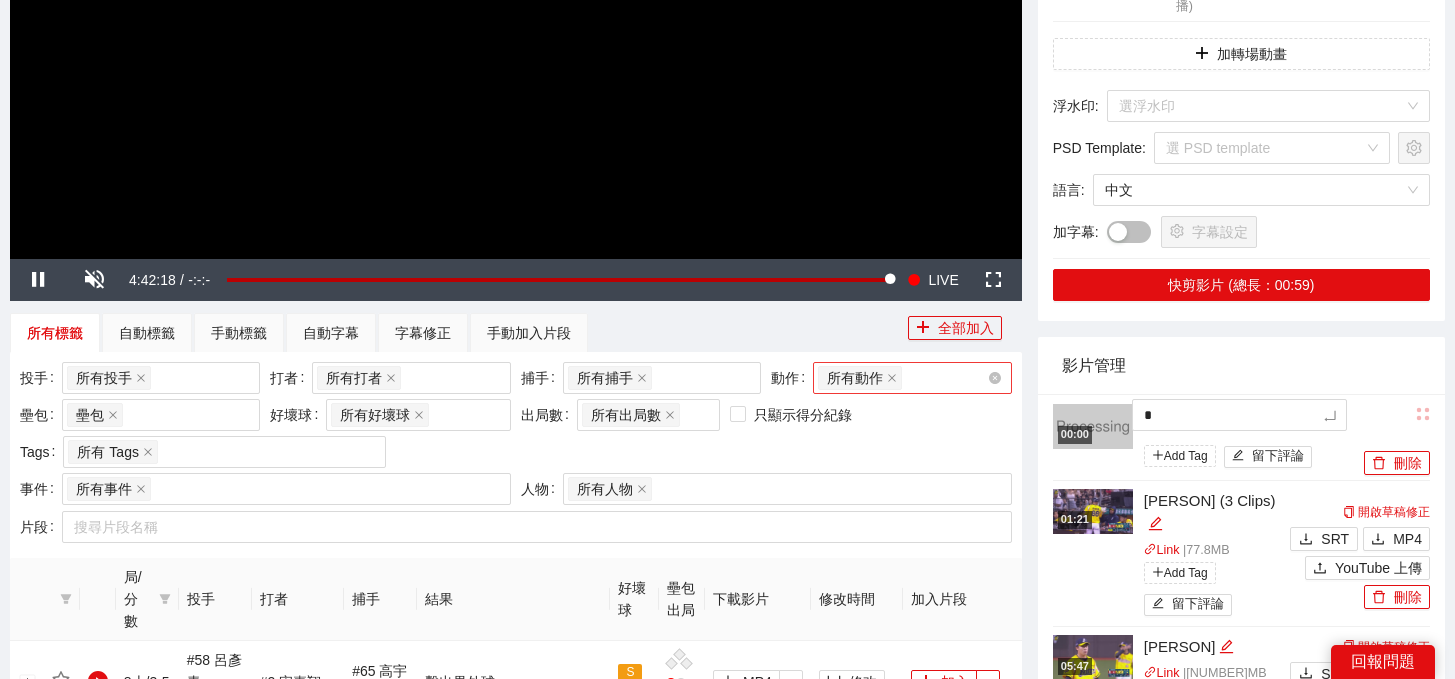 type on "**" 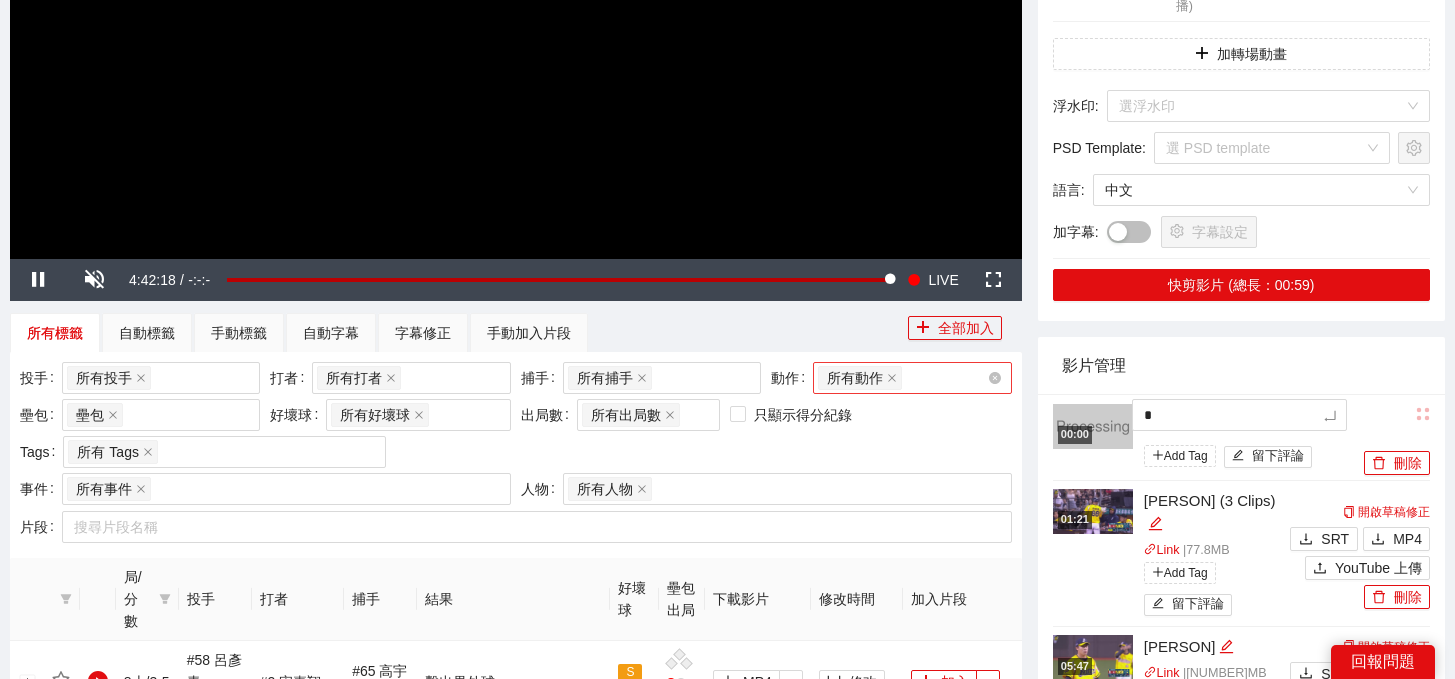type on "**" 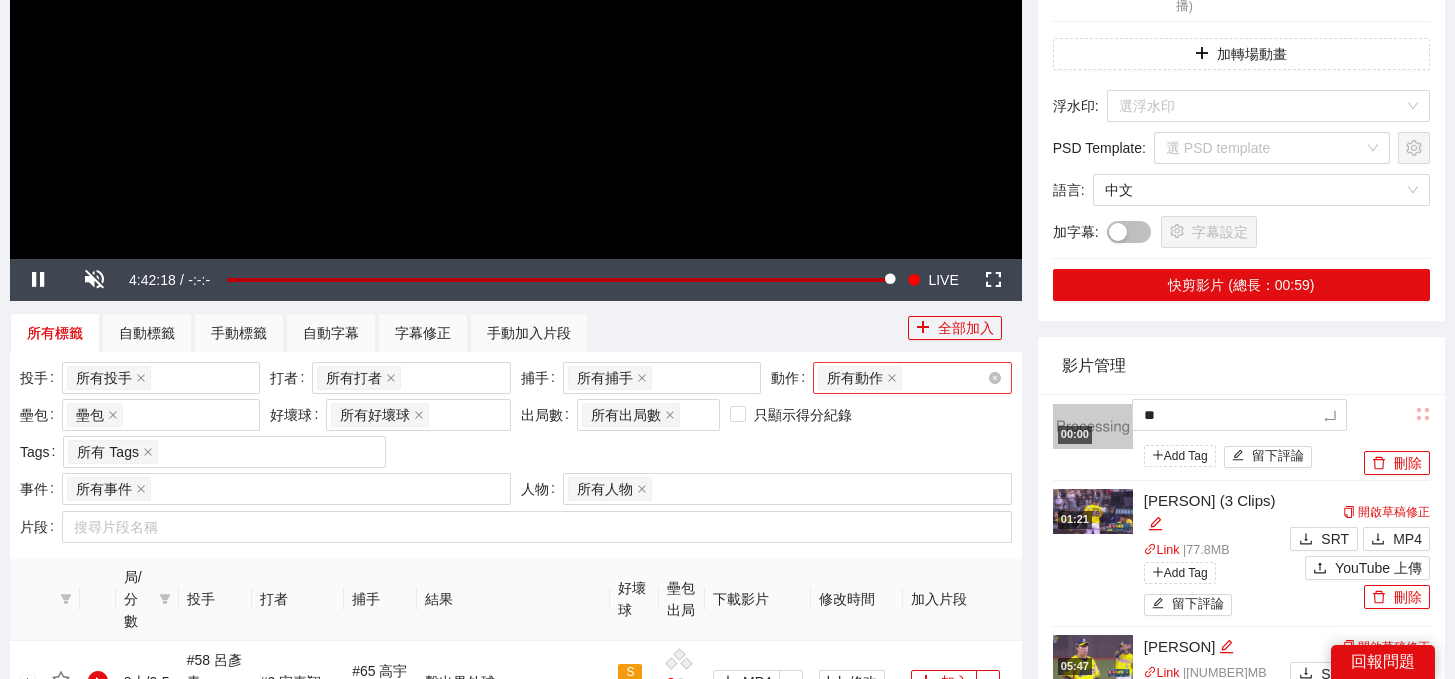 type on "***" 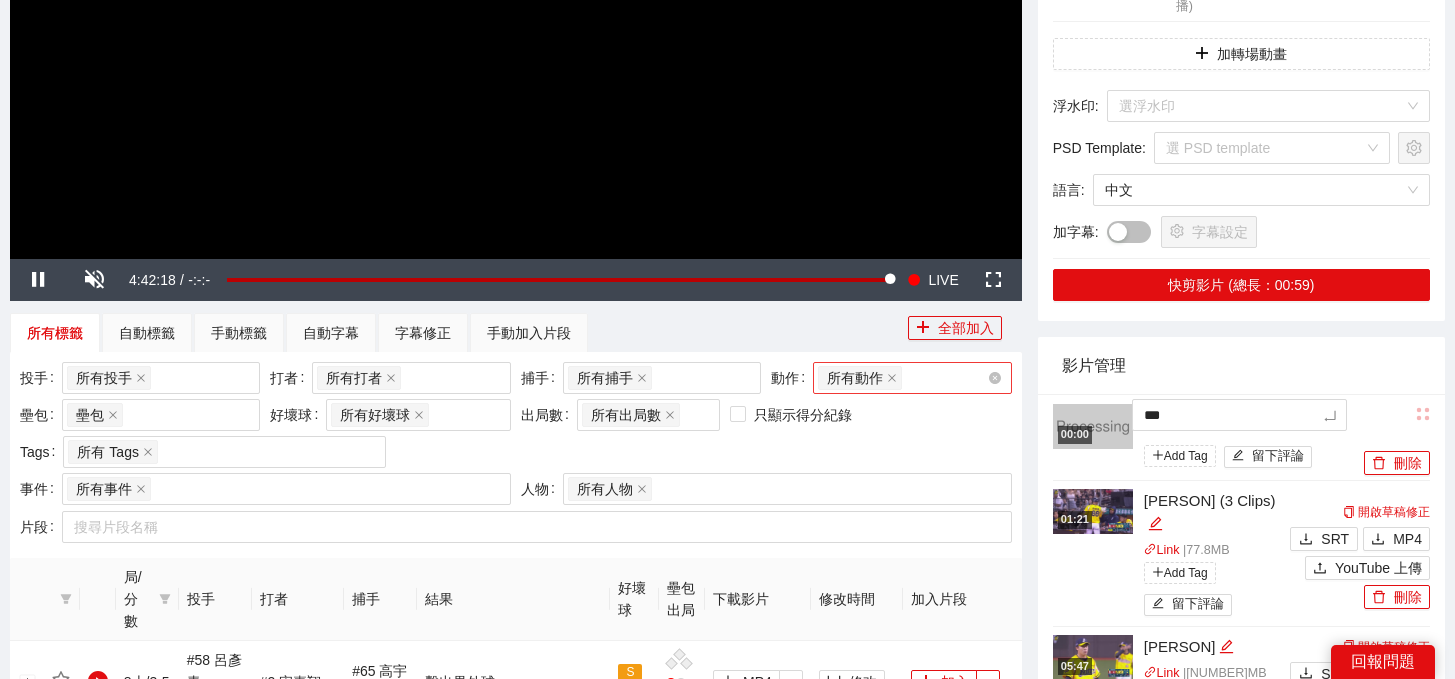 type on "**" 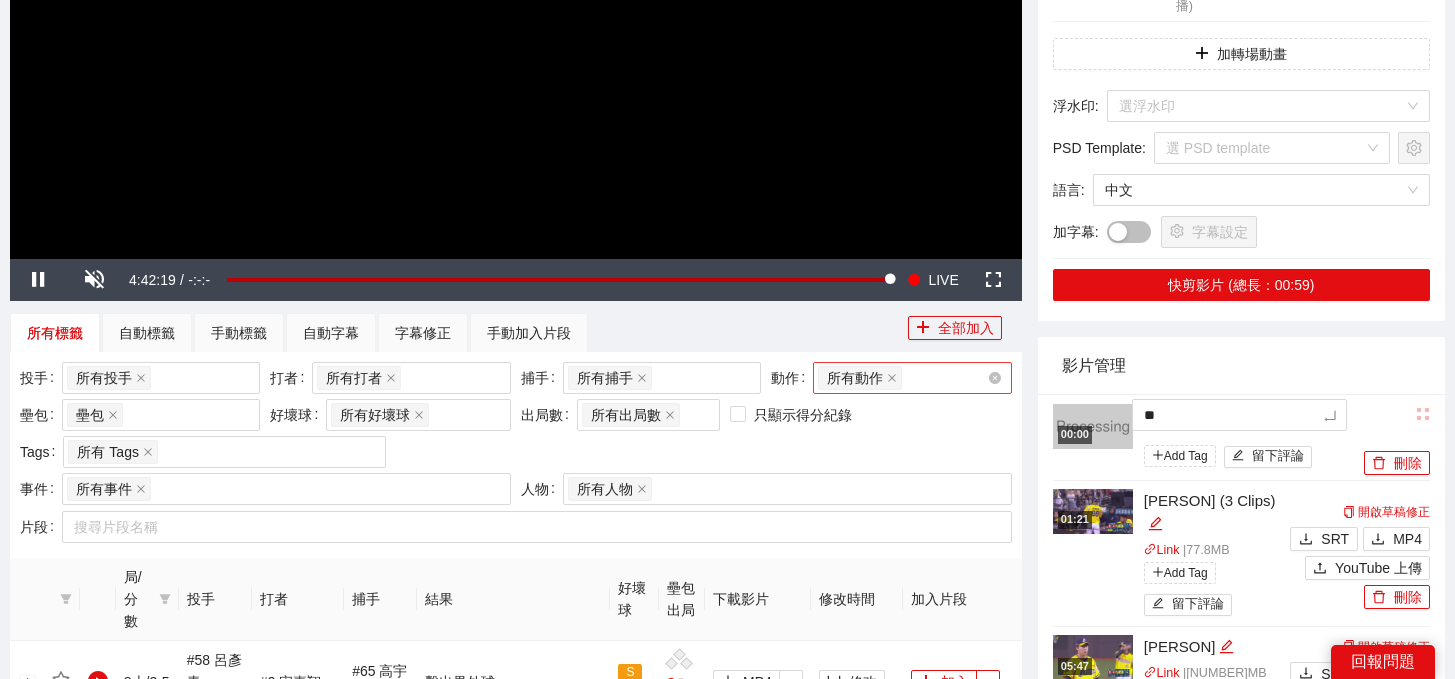 type on "**" 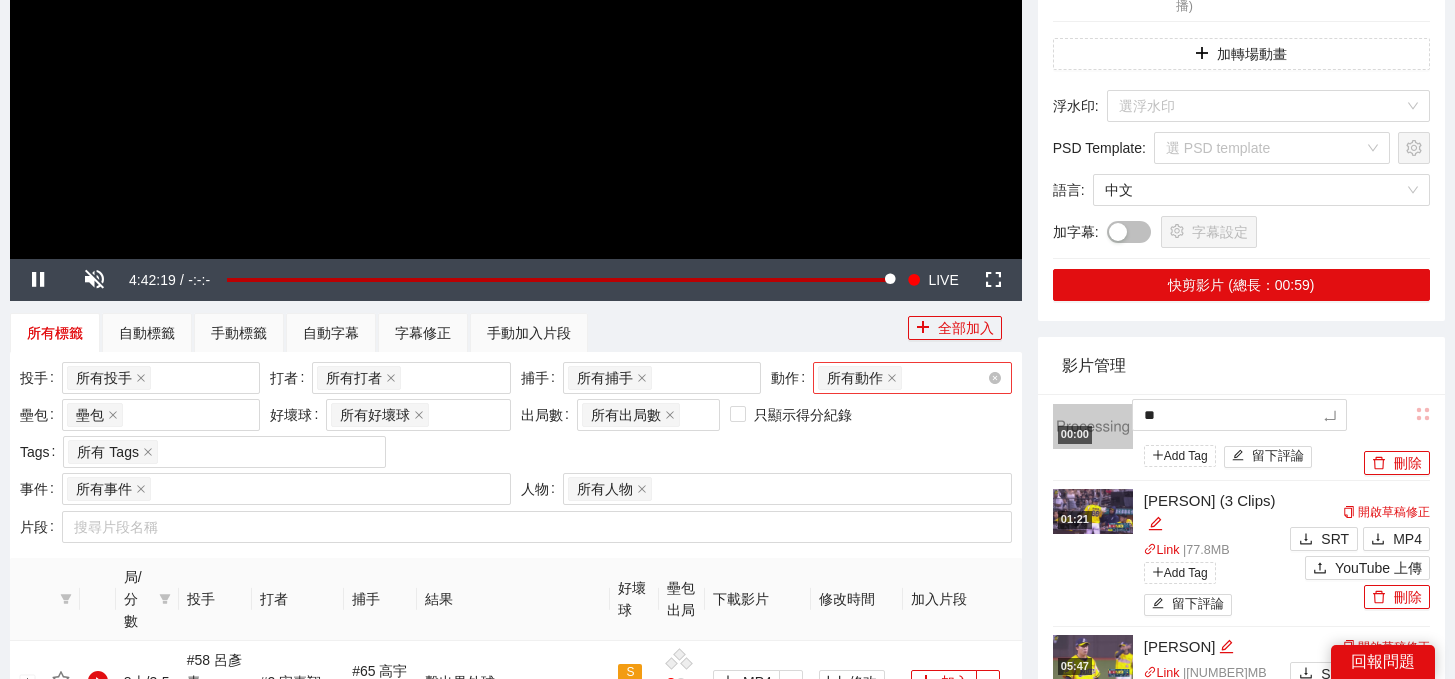 type on "**" 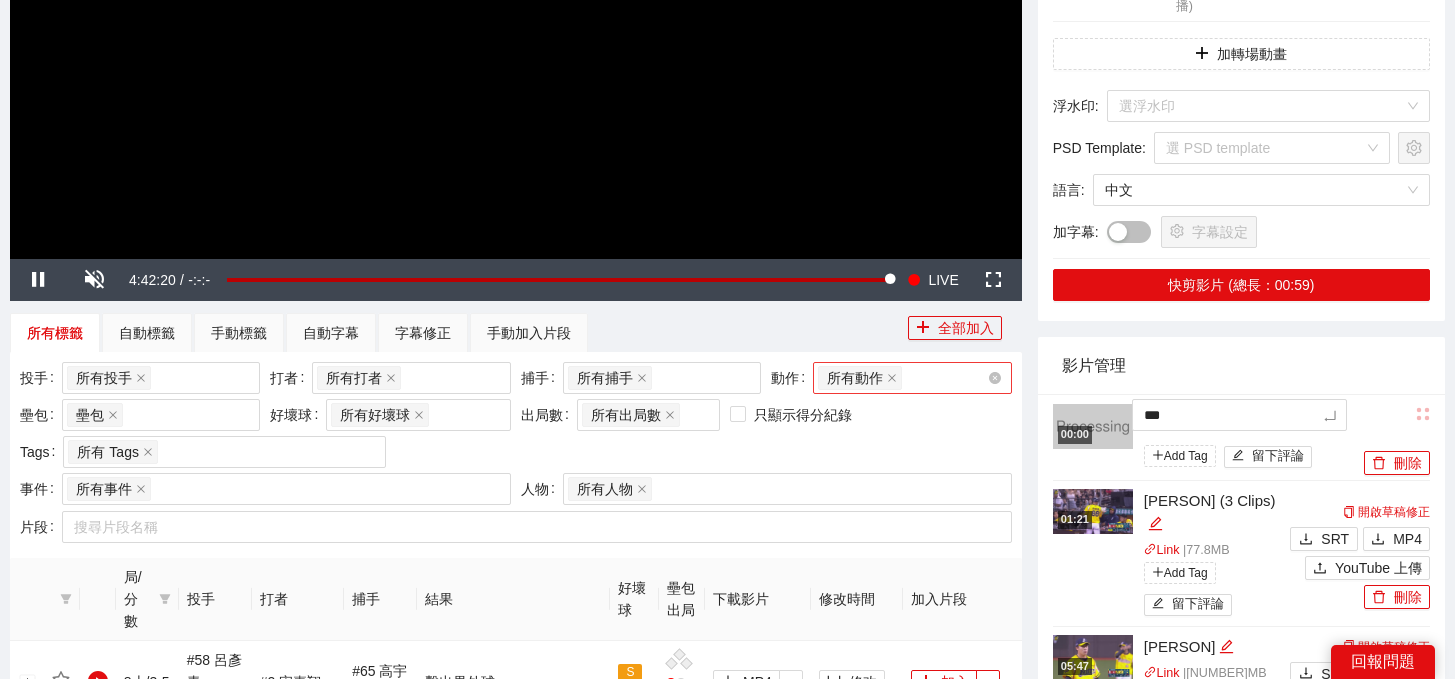 type on "****" 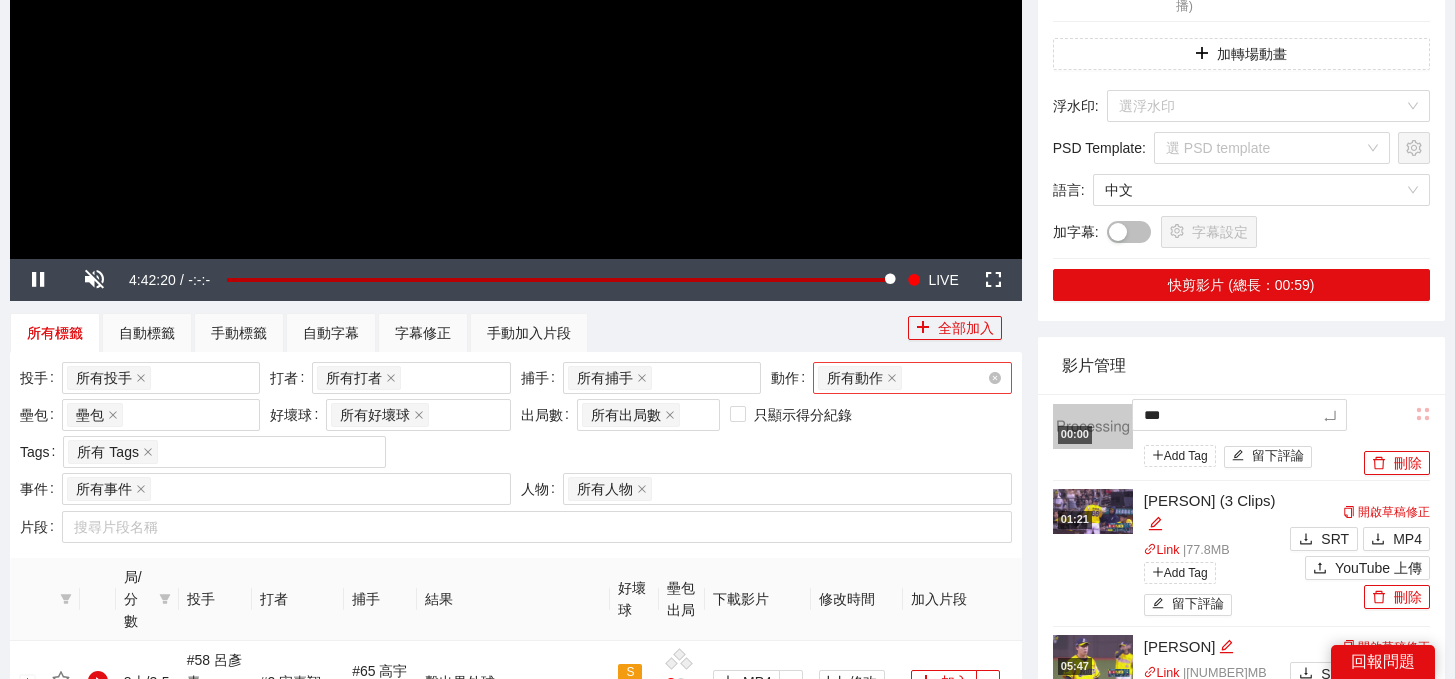 type on "****" 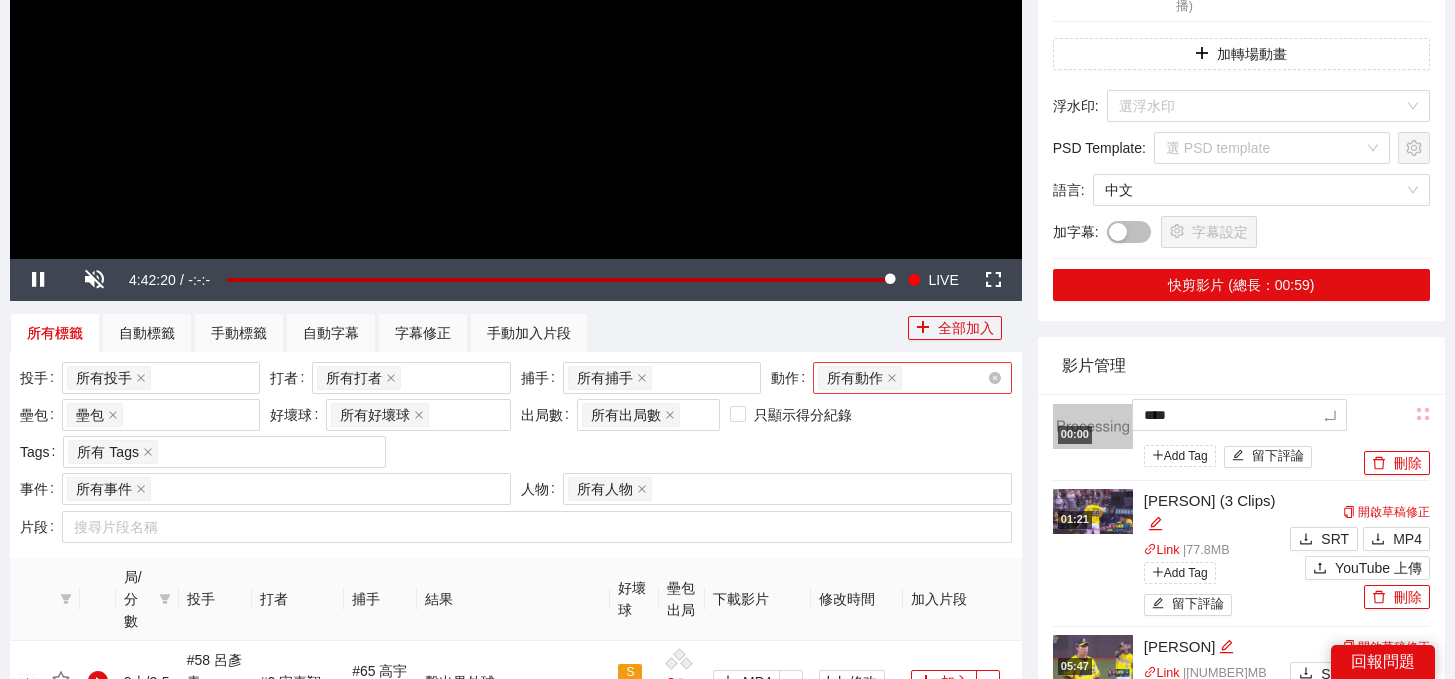 type on "*****" 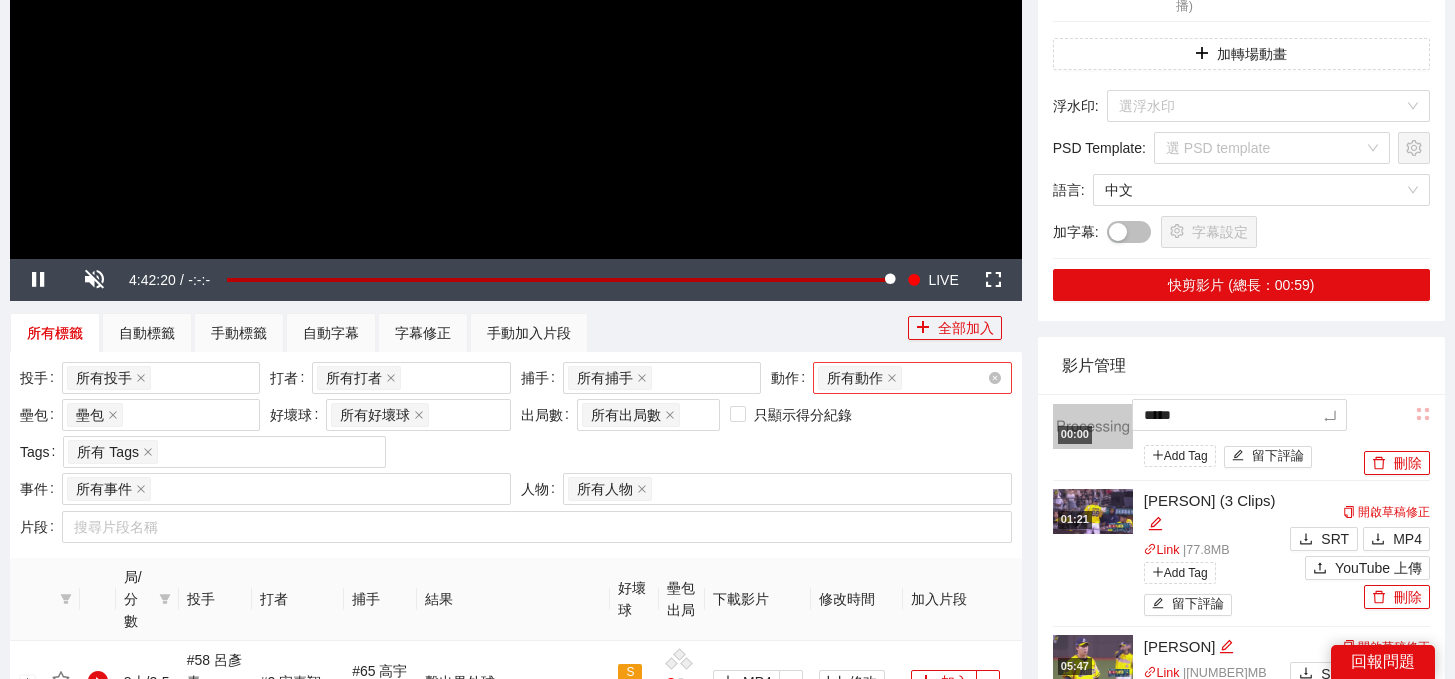type on "*****" 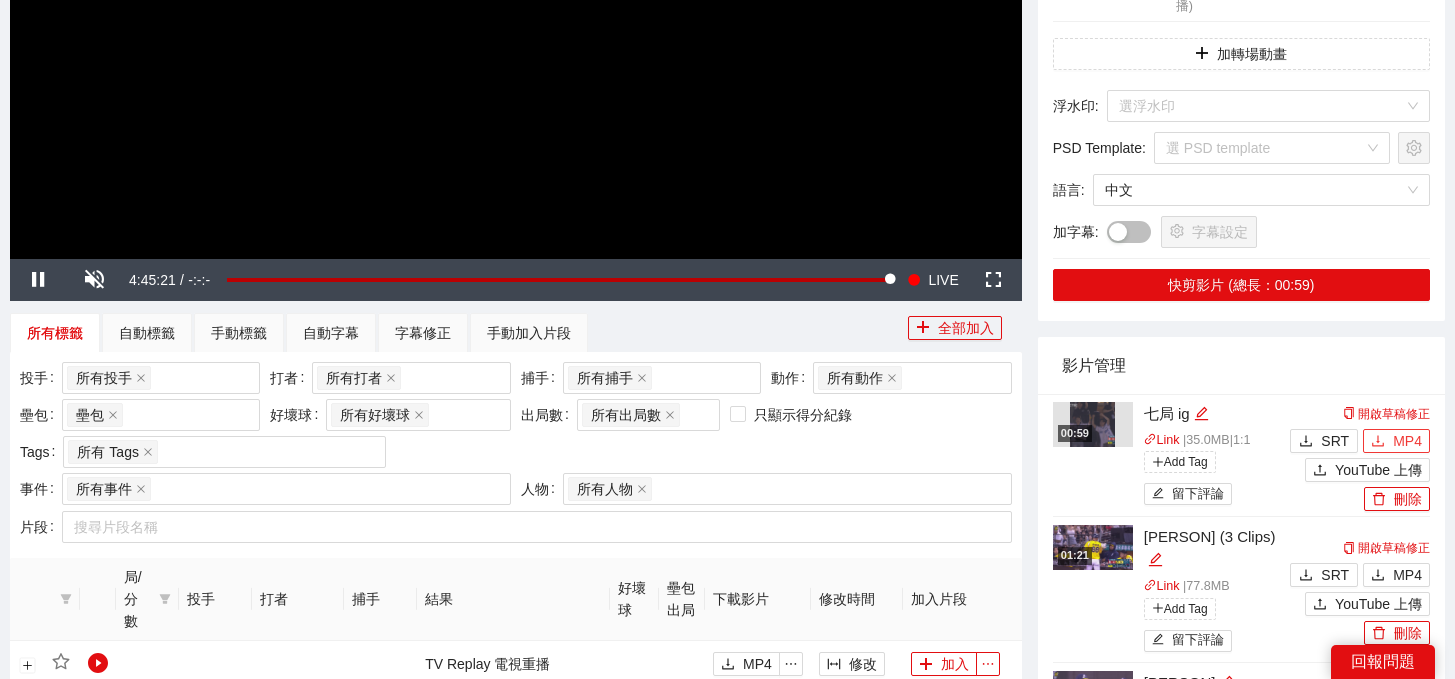 click on "MP4" at bounding box center [1396, 441] 